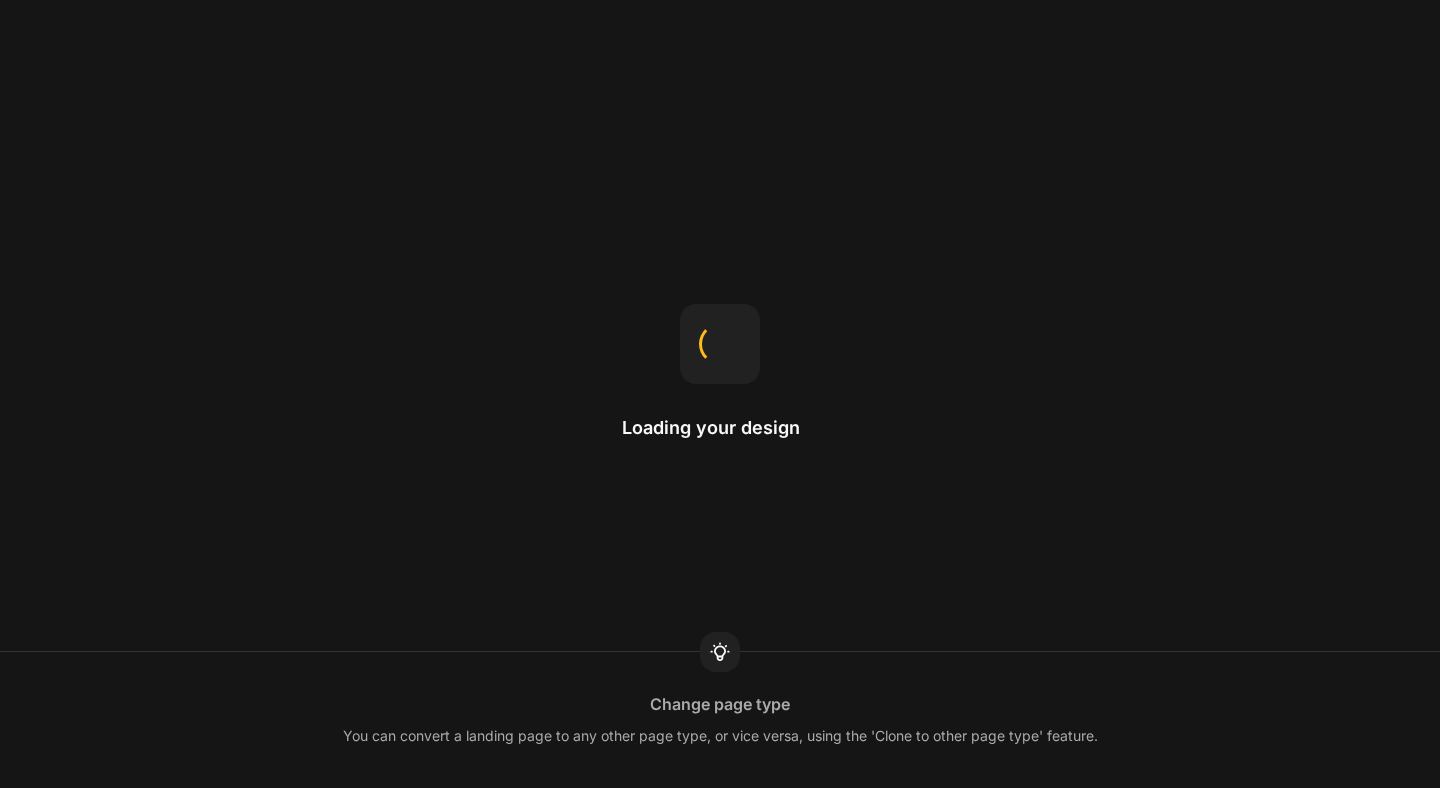 scroll, scrollTop: 0, scrollLeft: 0, axis: both 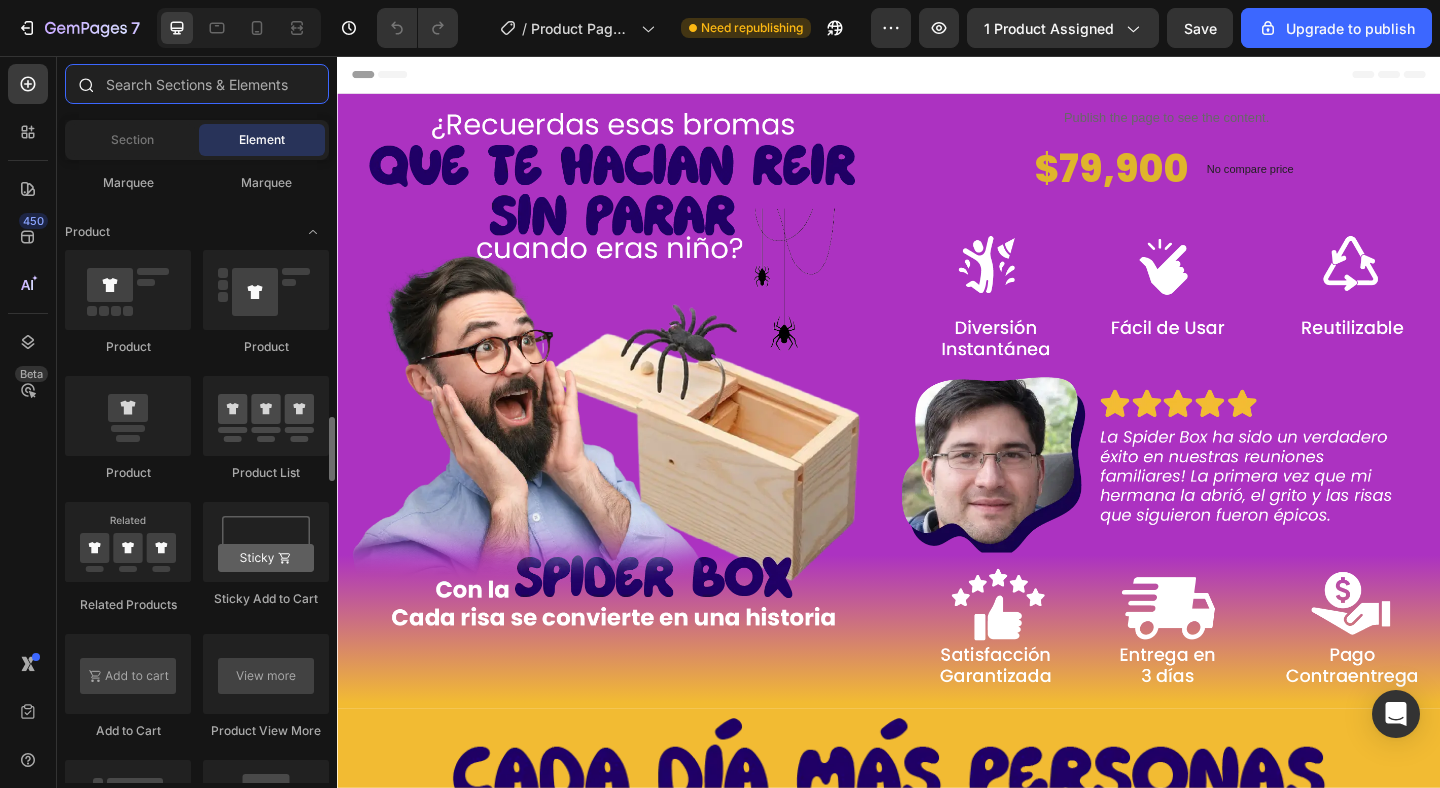 click at bounding box center (197, 84) 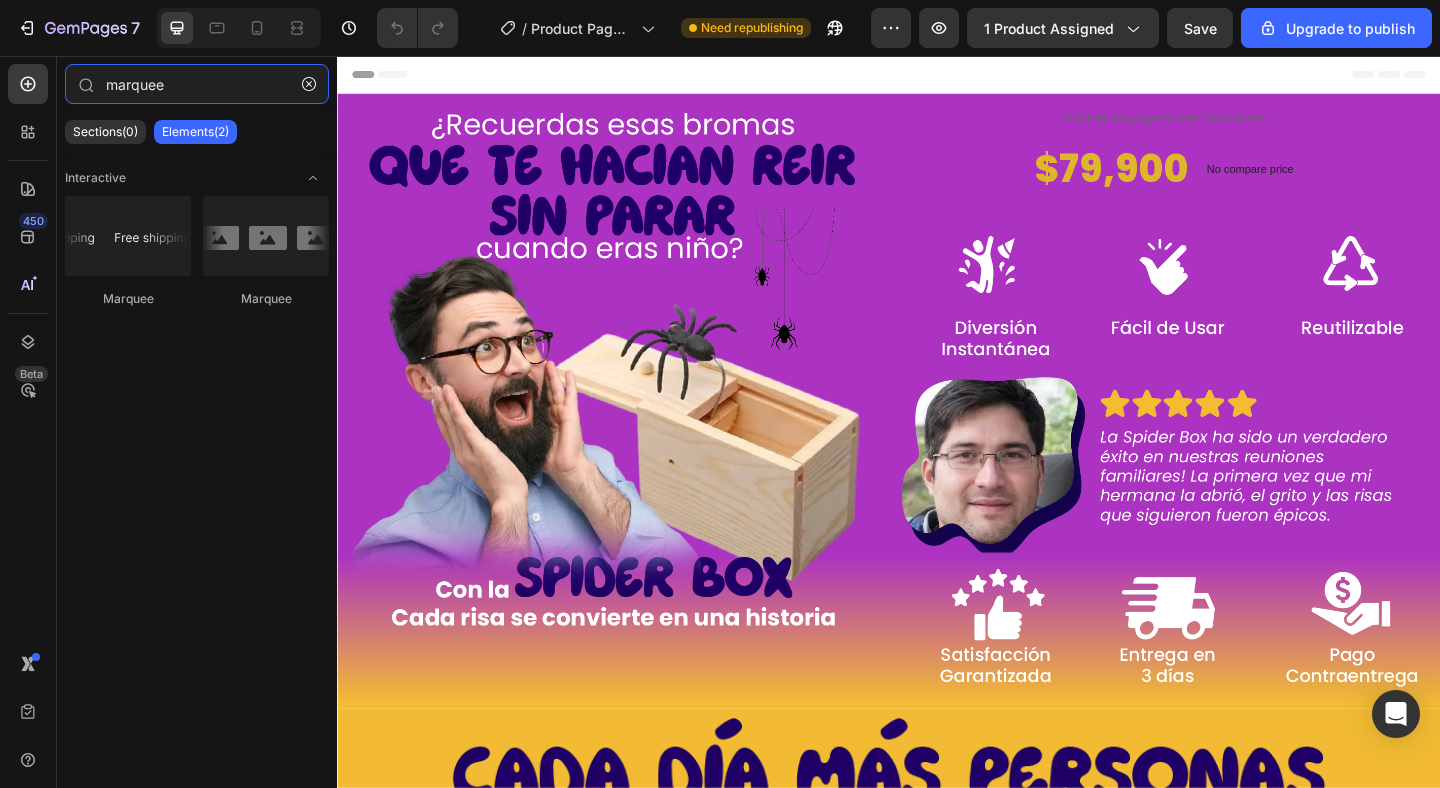 type on "marquee" 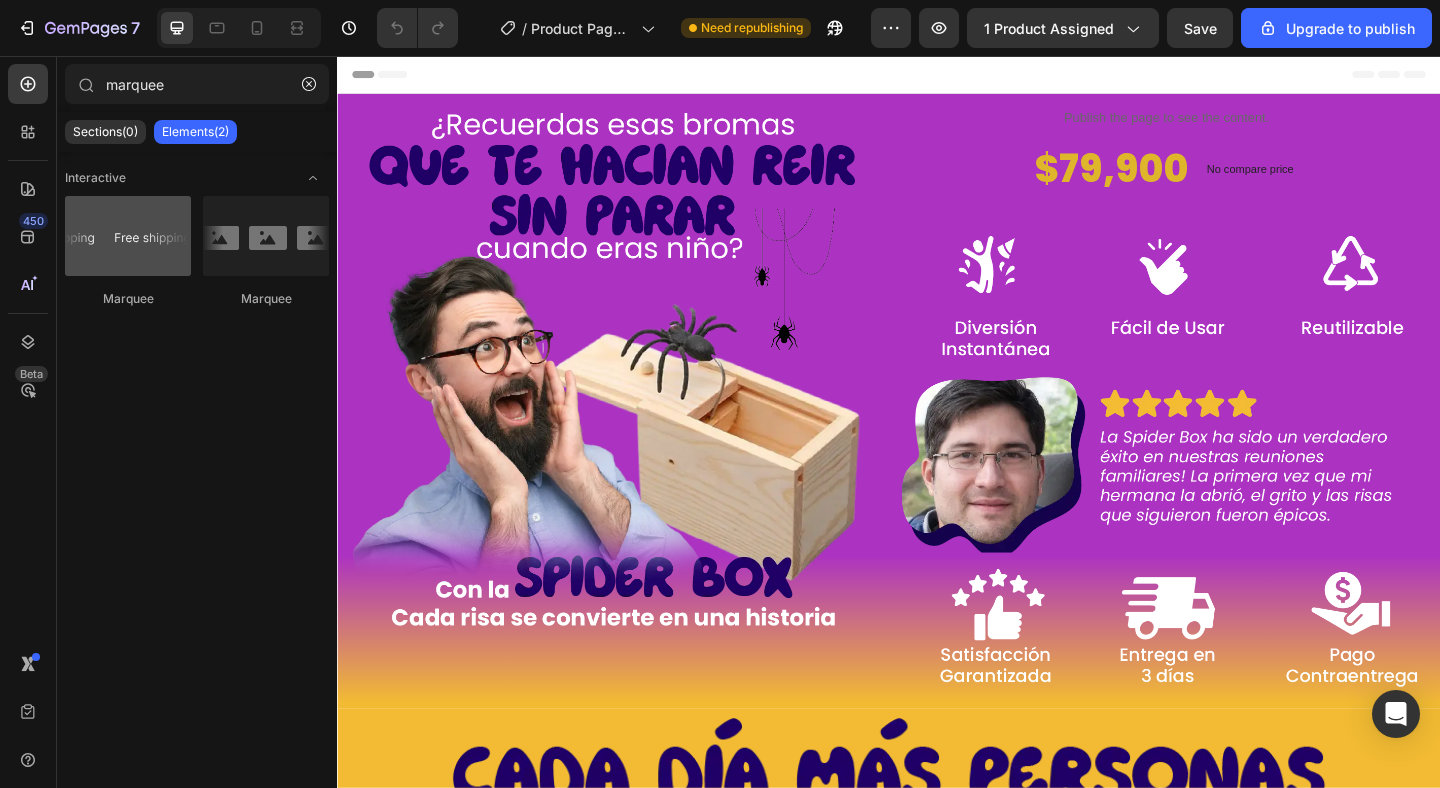 click at bounding box center (128, 236) 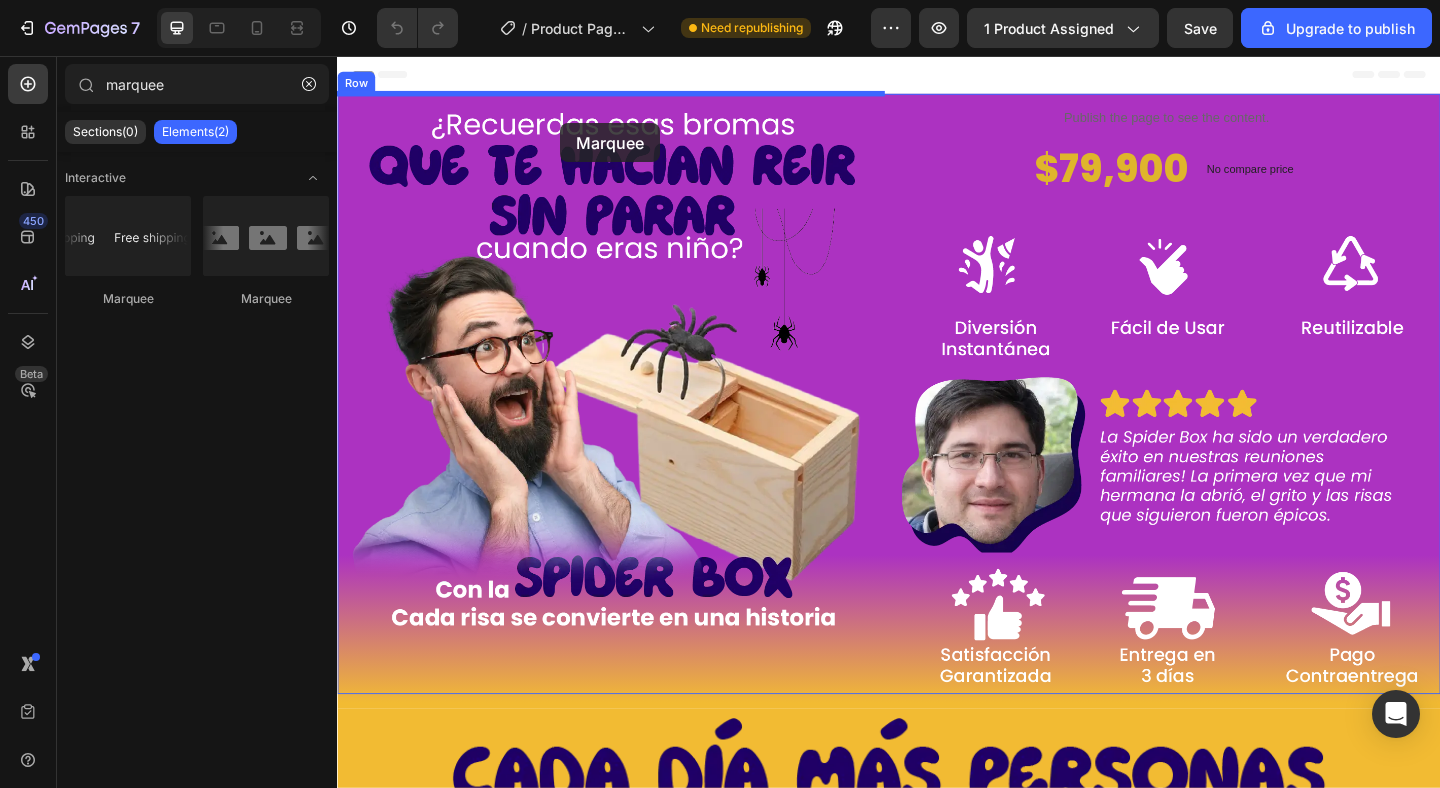 drag, startPoint x: 469, startPoint y: 312, endPoint x: 580, endPoint y: 129, distance: 214.03271 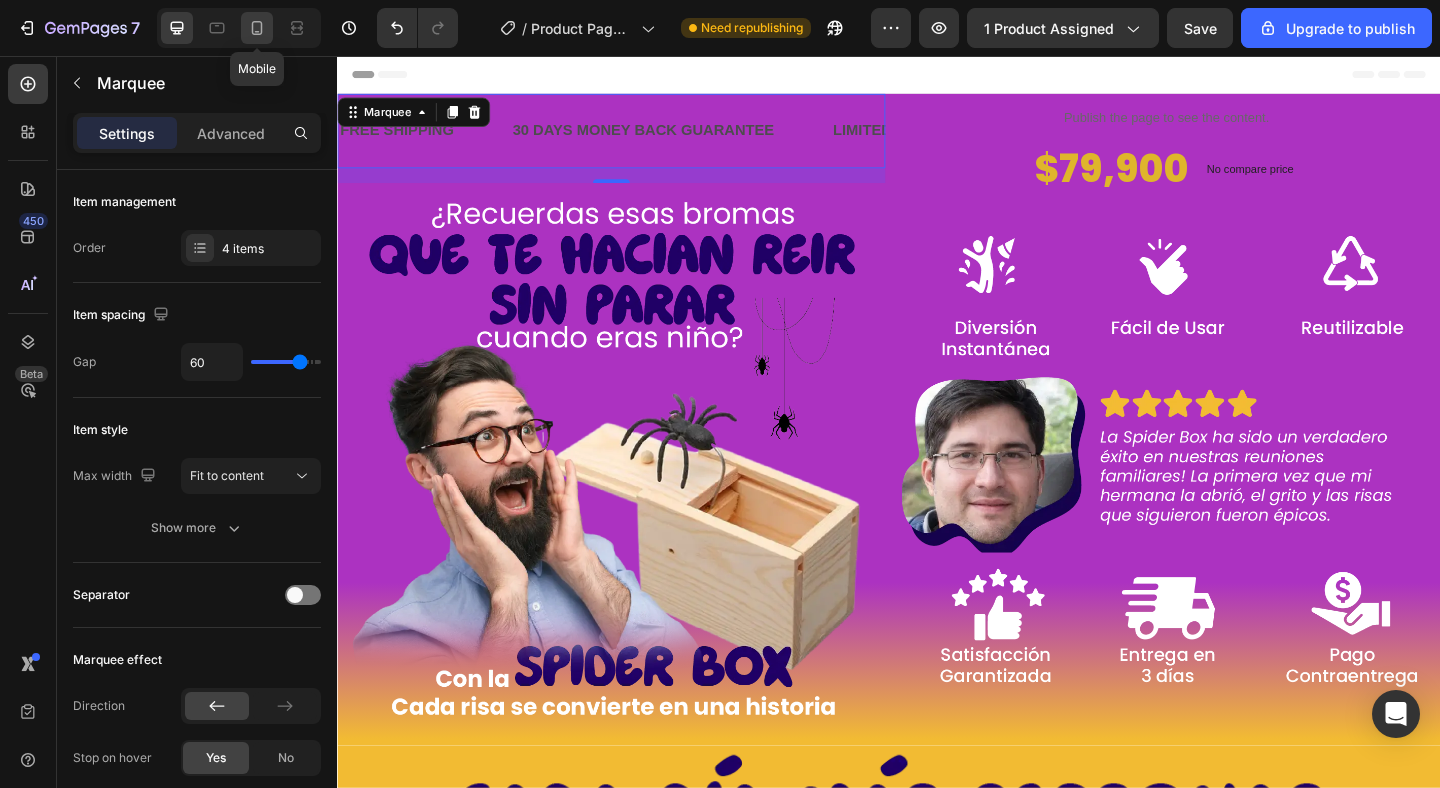 click 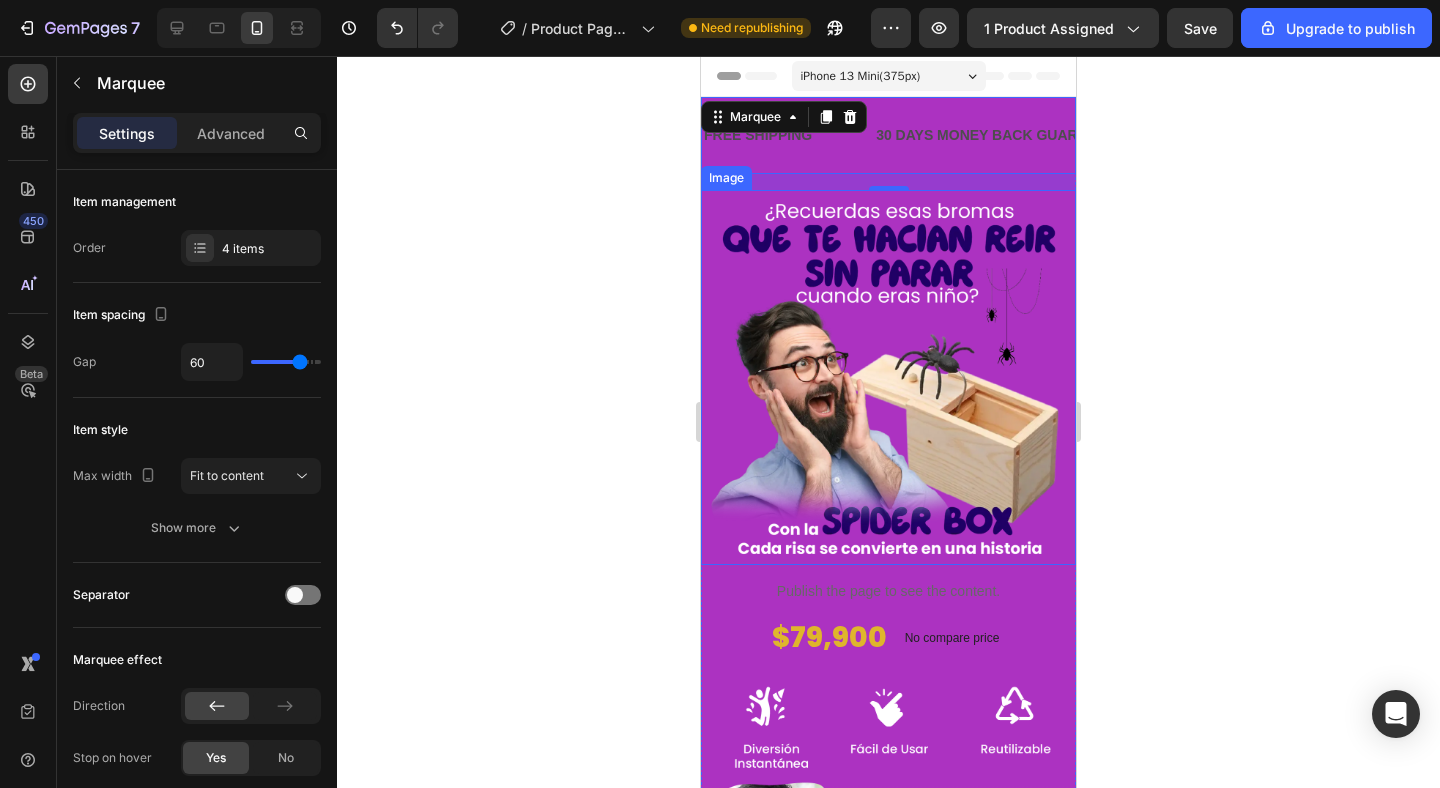 drag, startPoint x: 290, startPoint y: 358, endPoint x: 338, endPoint y: 349, distance: 48.83646 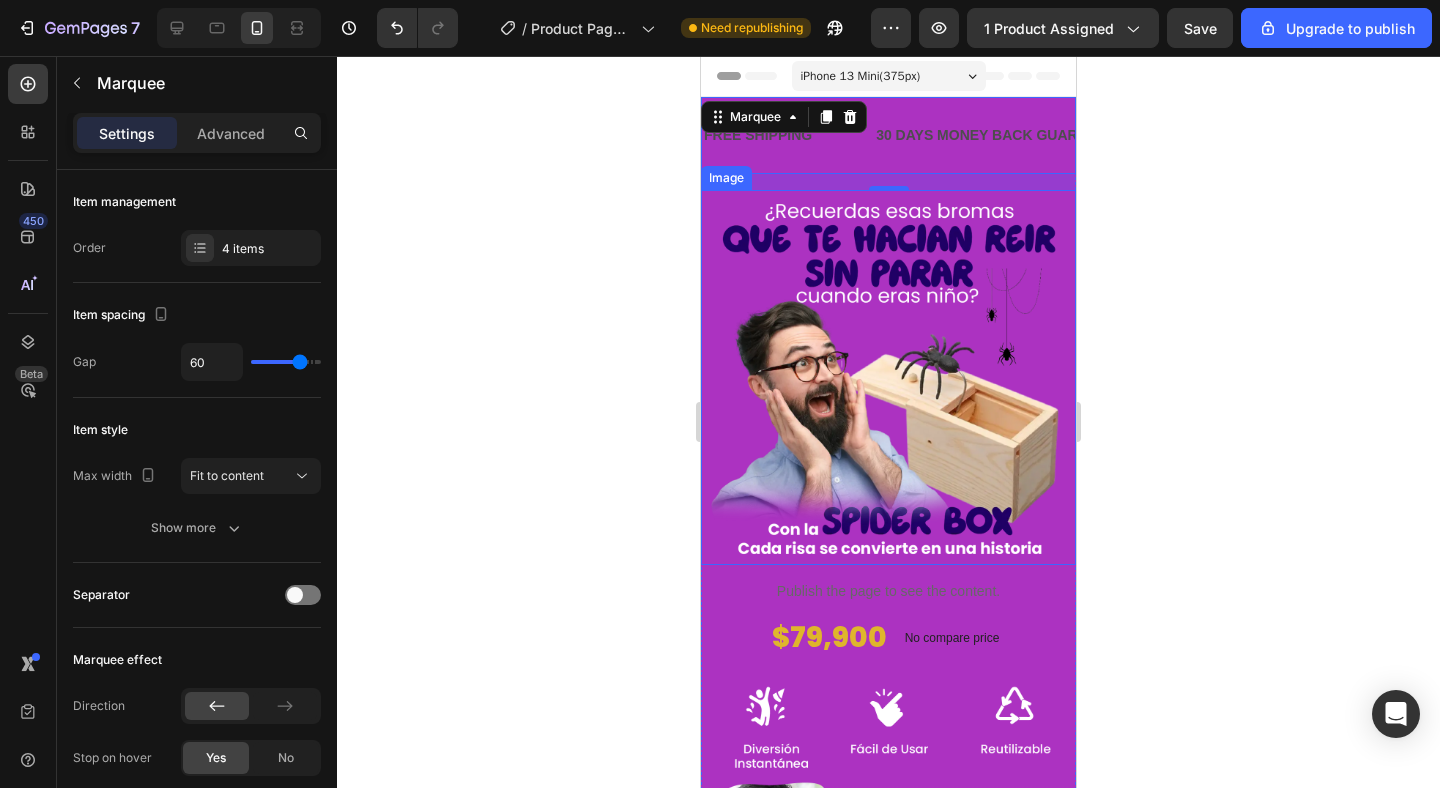 click on "Item management Order 4 items Item spacing Gap 60 Item style Max width Fit to content Show more Separator Marquee effect Direction Stop on hover Yes No Speed Preview Size Width 100% Height Auto Padding 16, 0, 16, 0 Background Color Add... Shape Border Add... Corner Add... Shadow Add... Align Delete element" at bounding box center (197, 507) 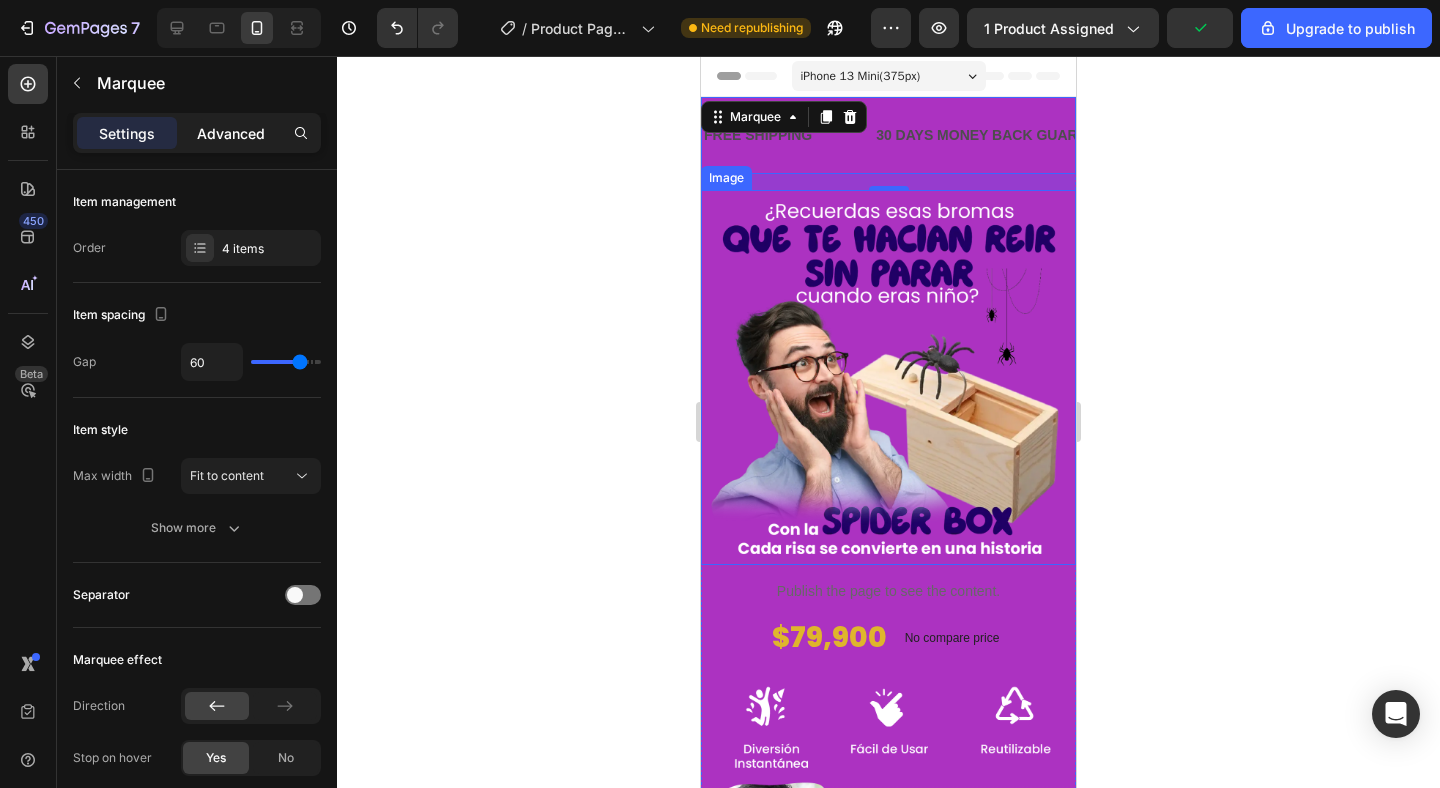 click on "Advanced" at bounding box center (231, 133) 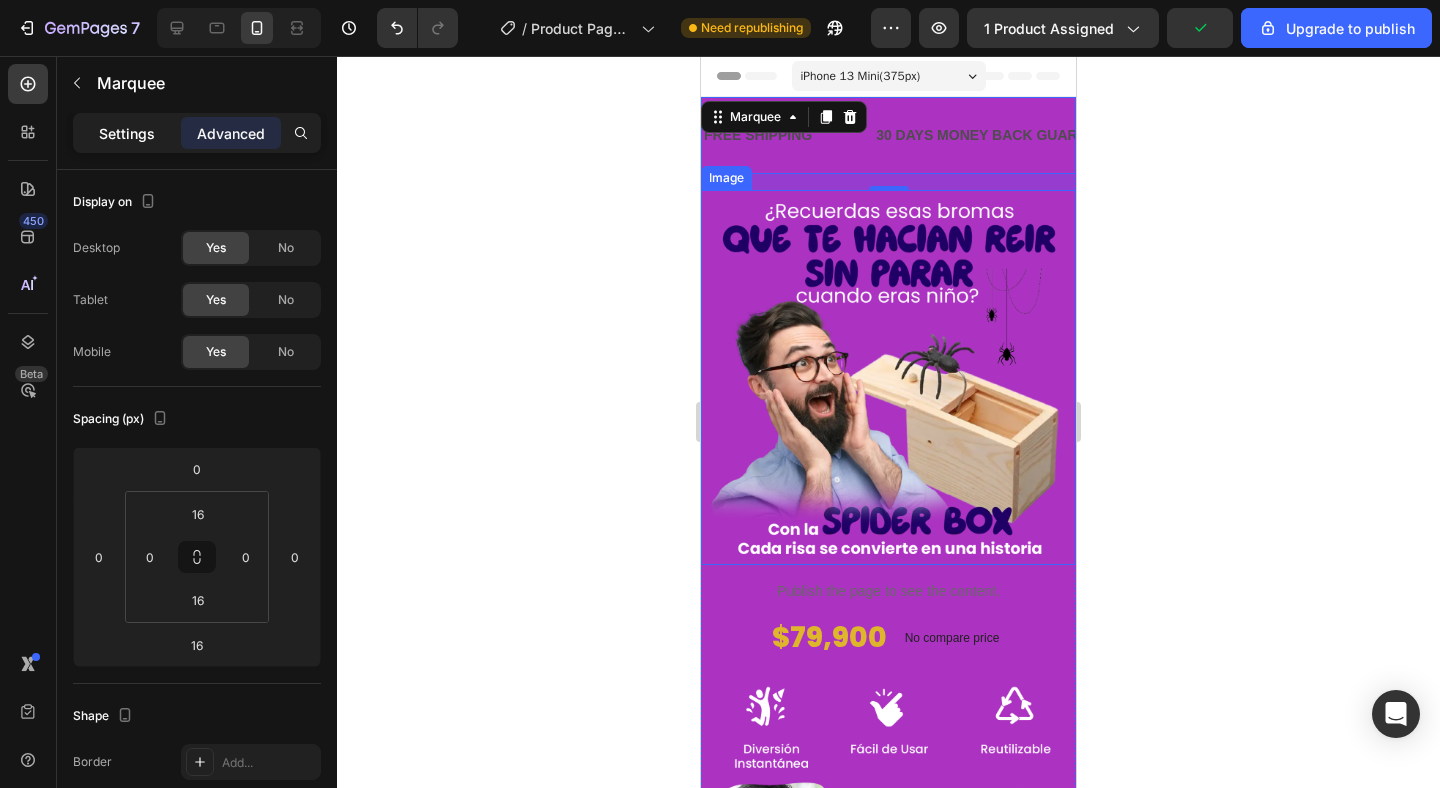 click on "Settings" at bounding box center [127, 133] 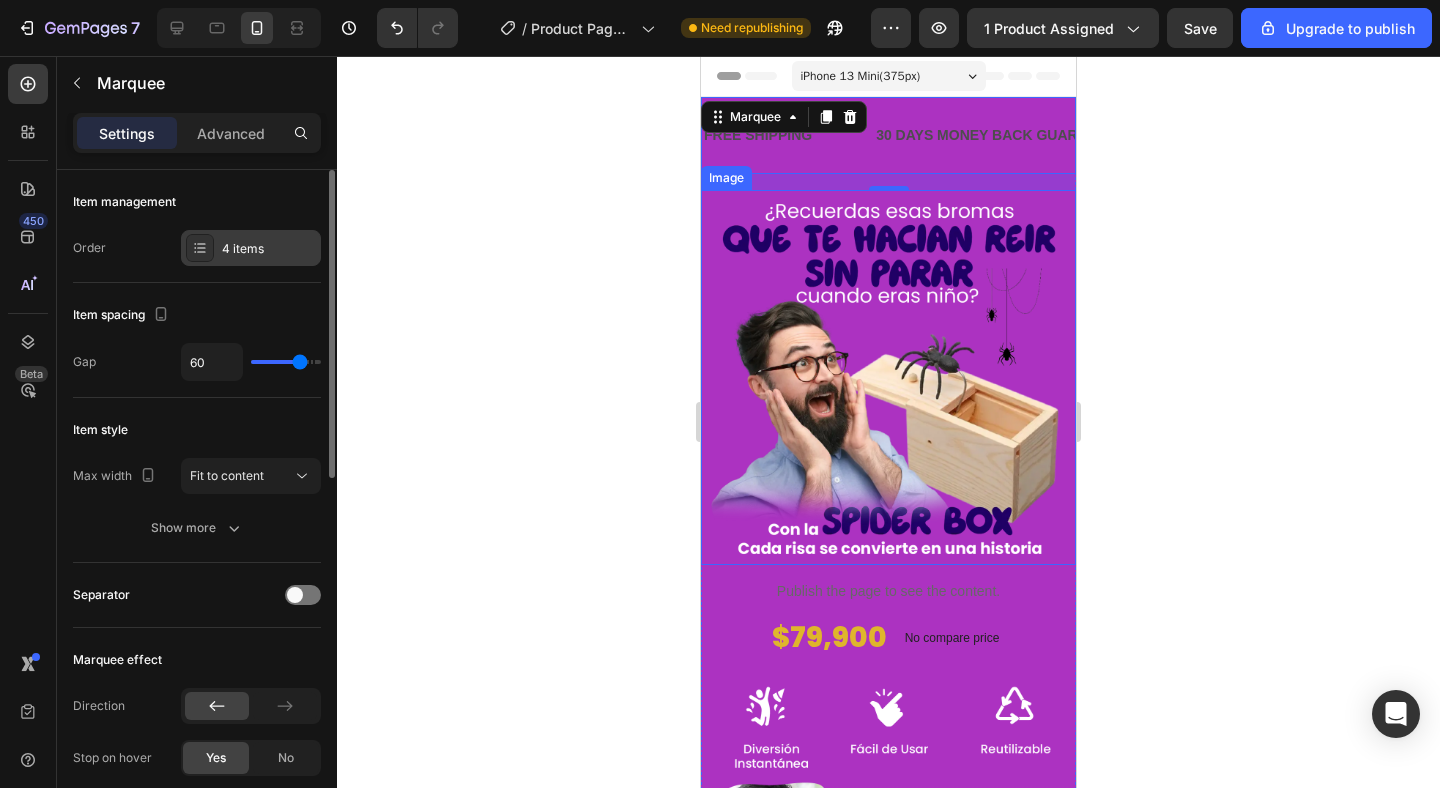 click on "4 items" at bounding box center (269, 249) 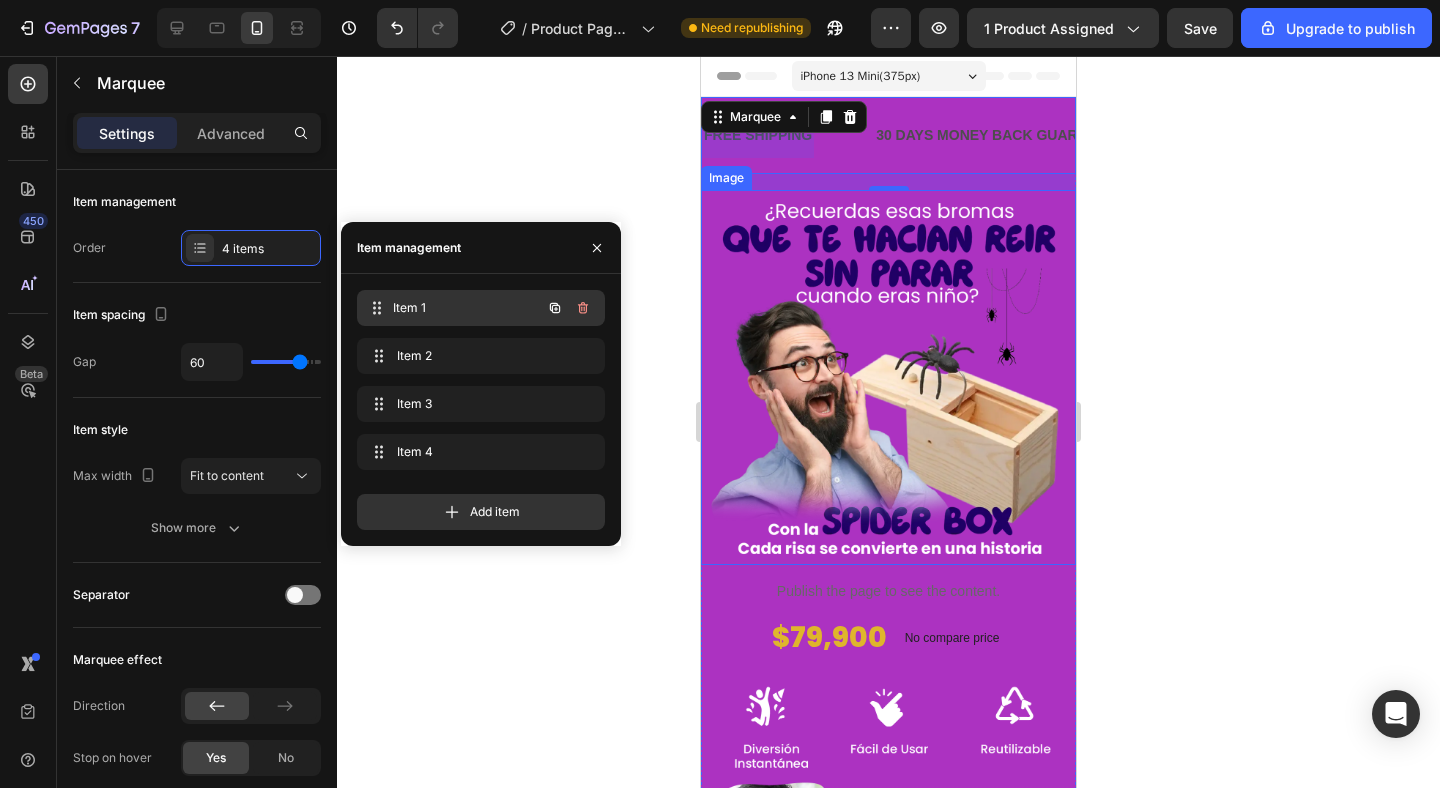 click on "Item 1" at bounding box center [467, 308] 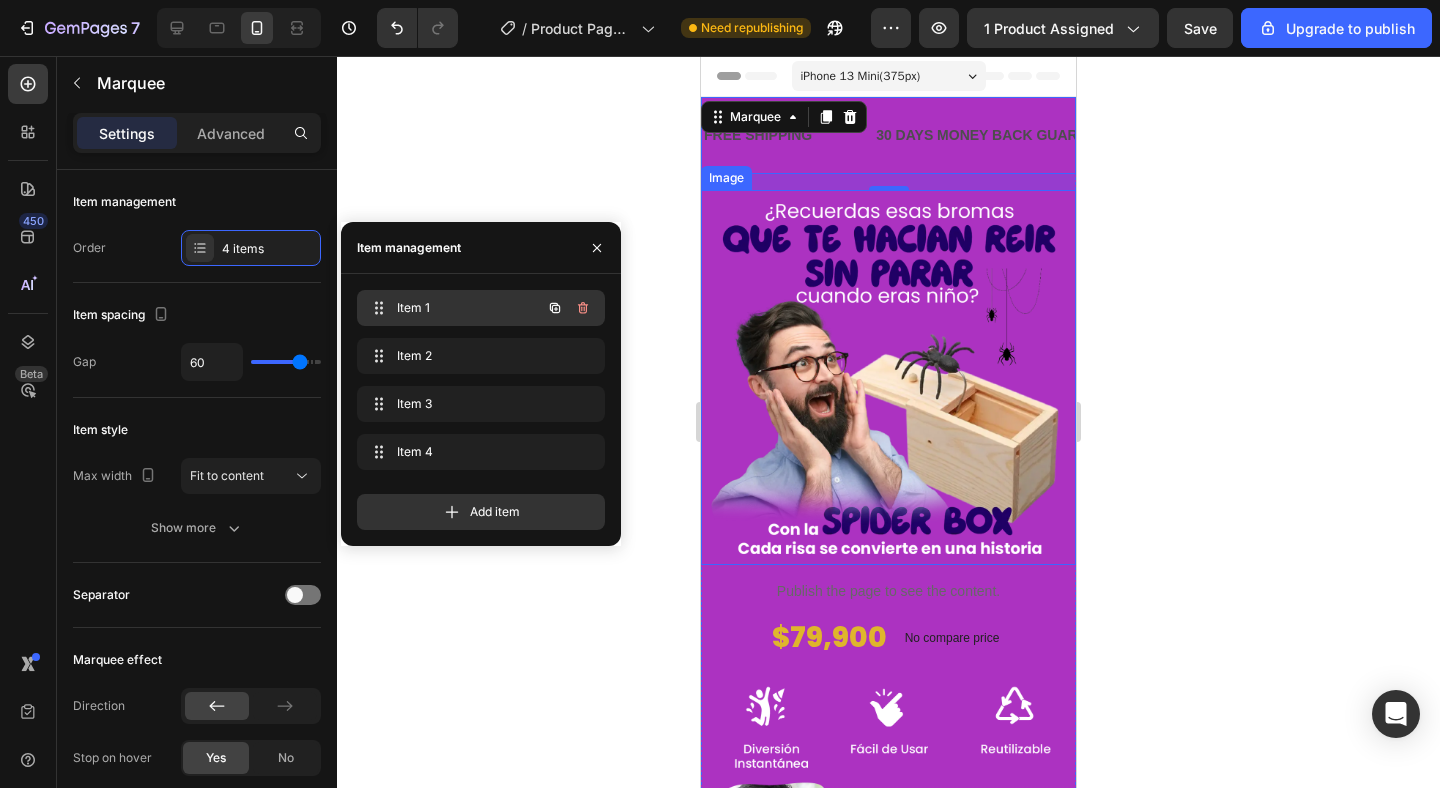 click on "Item 1 Item 1" at bounding box center (453, 308) 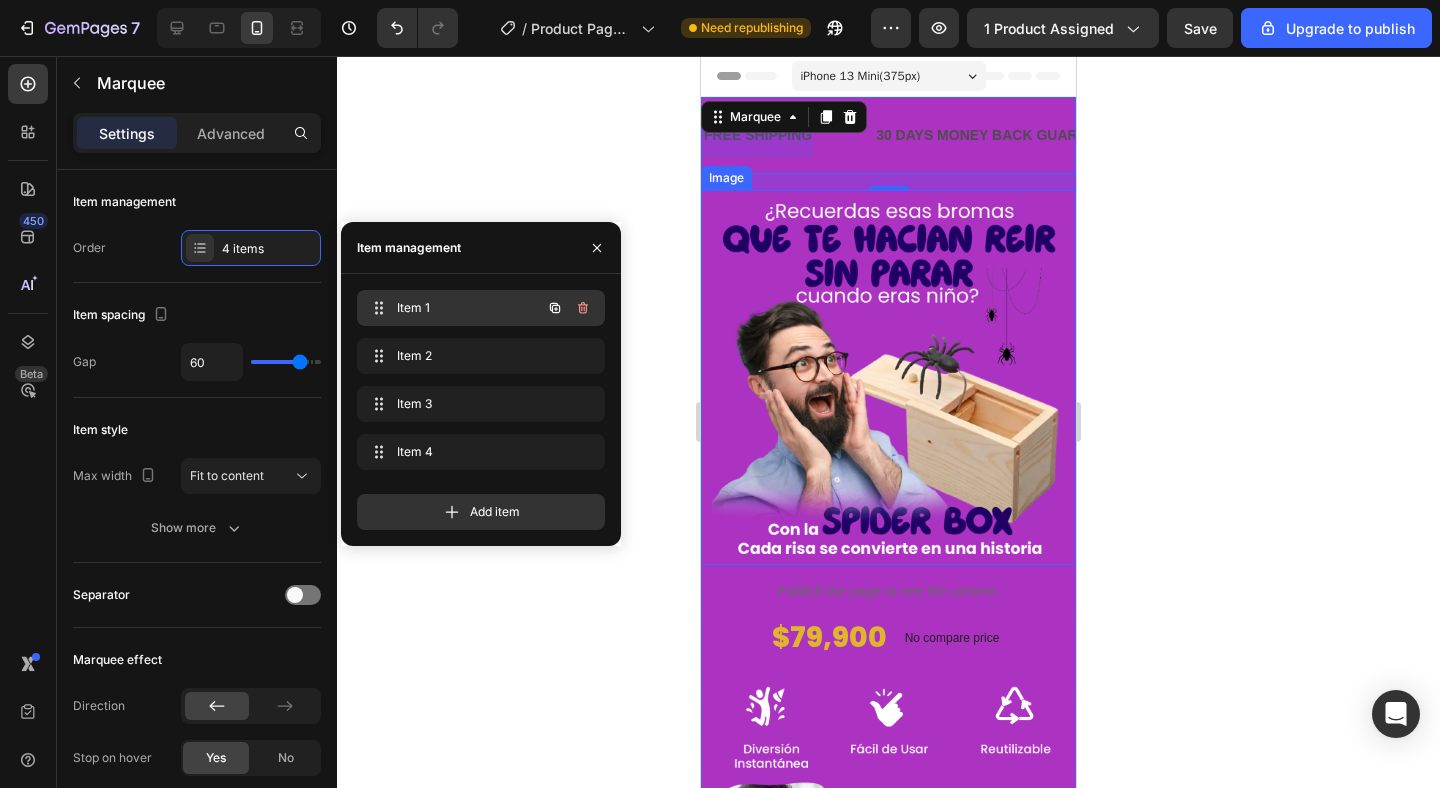 click on "Item 1" at bounding box center (453, 308) 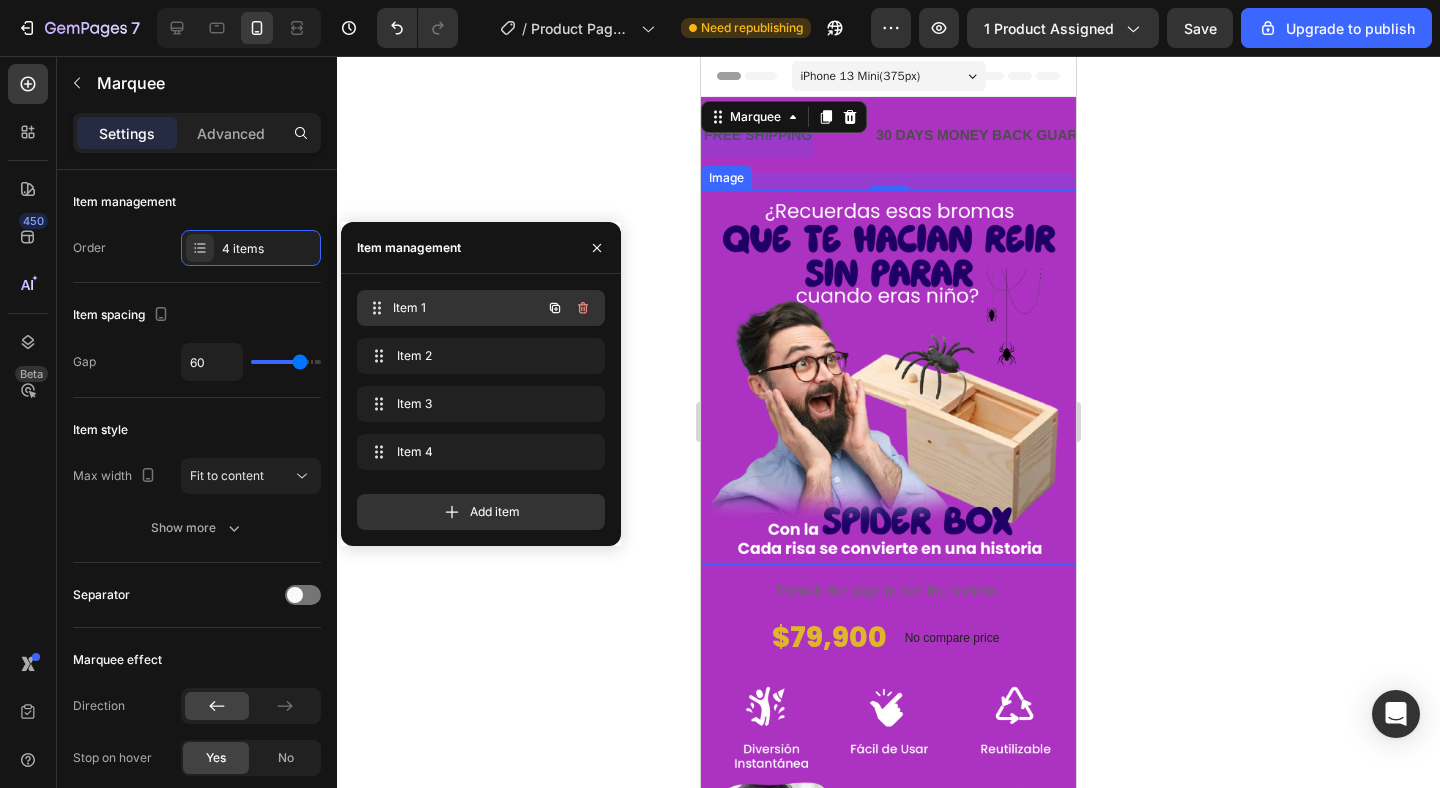 click on "Item 1" at bounding box center [467, 308] 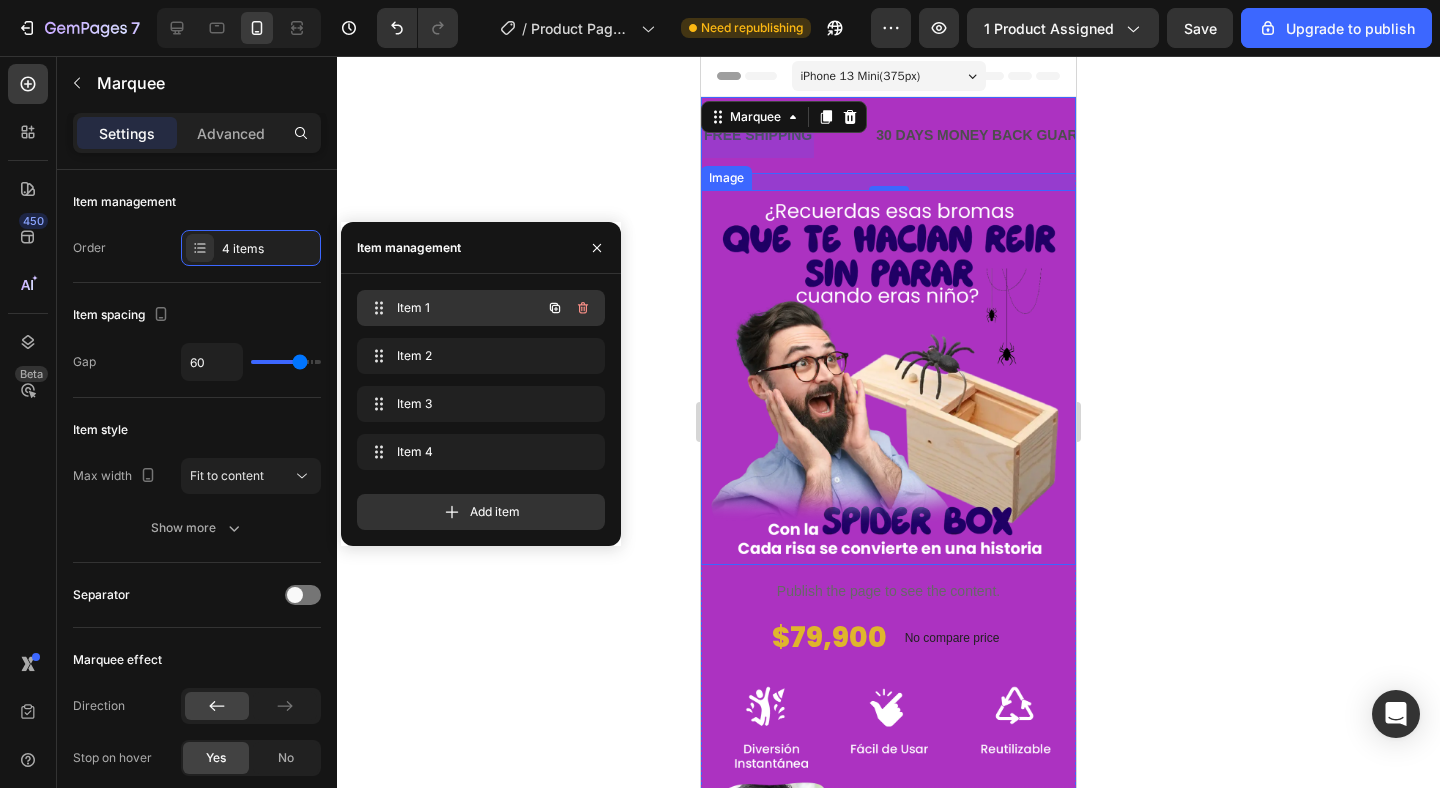 click on "Item 1" at bounding box center [453, 308] 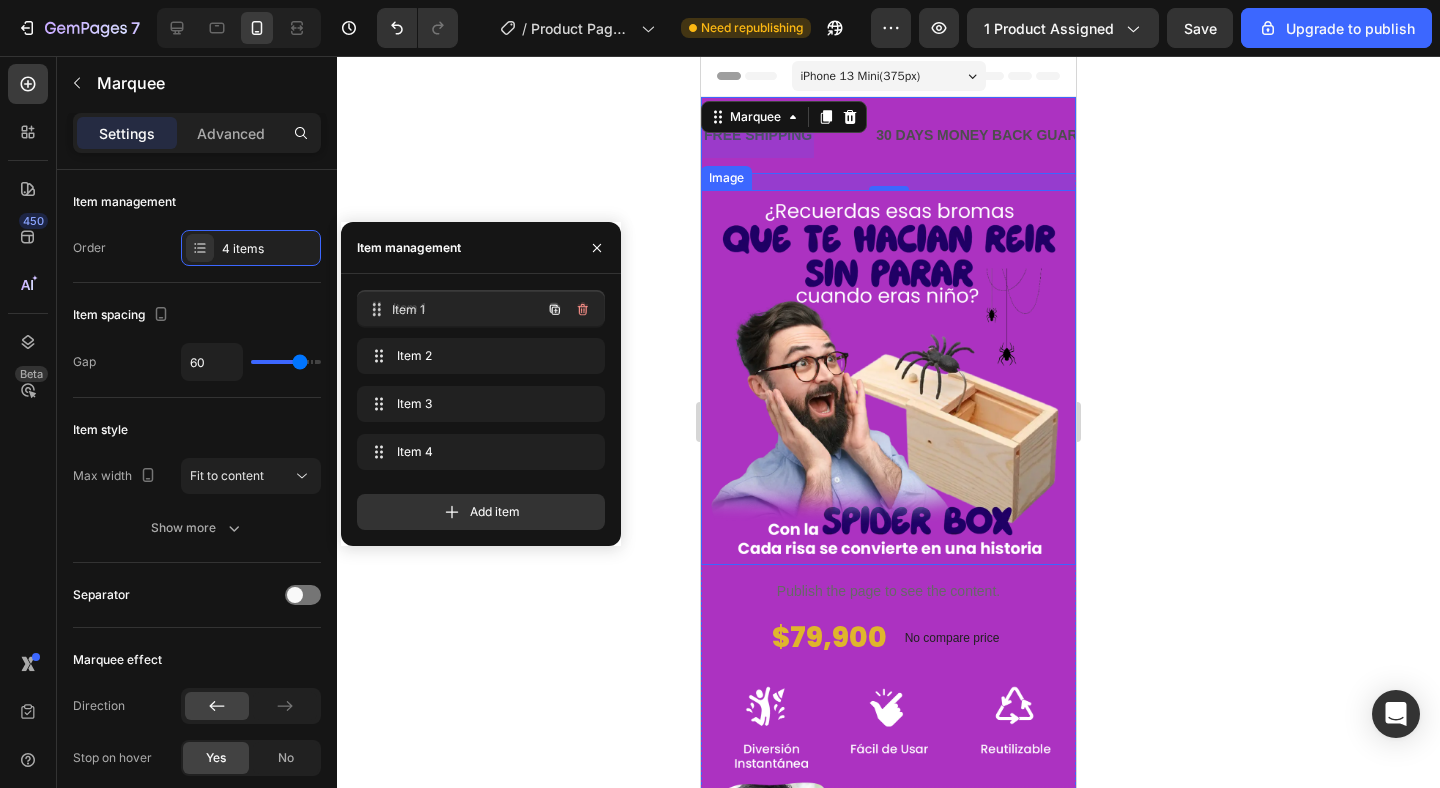 type 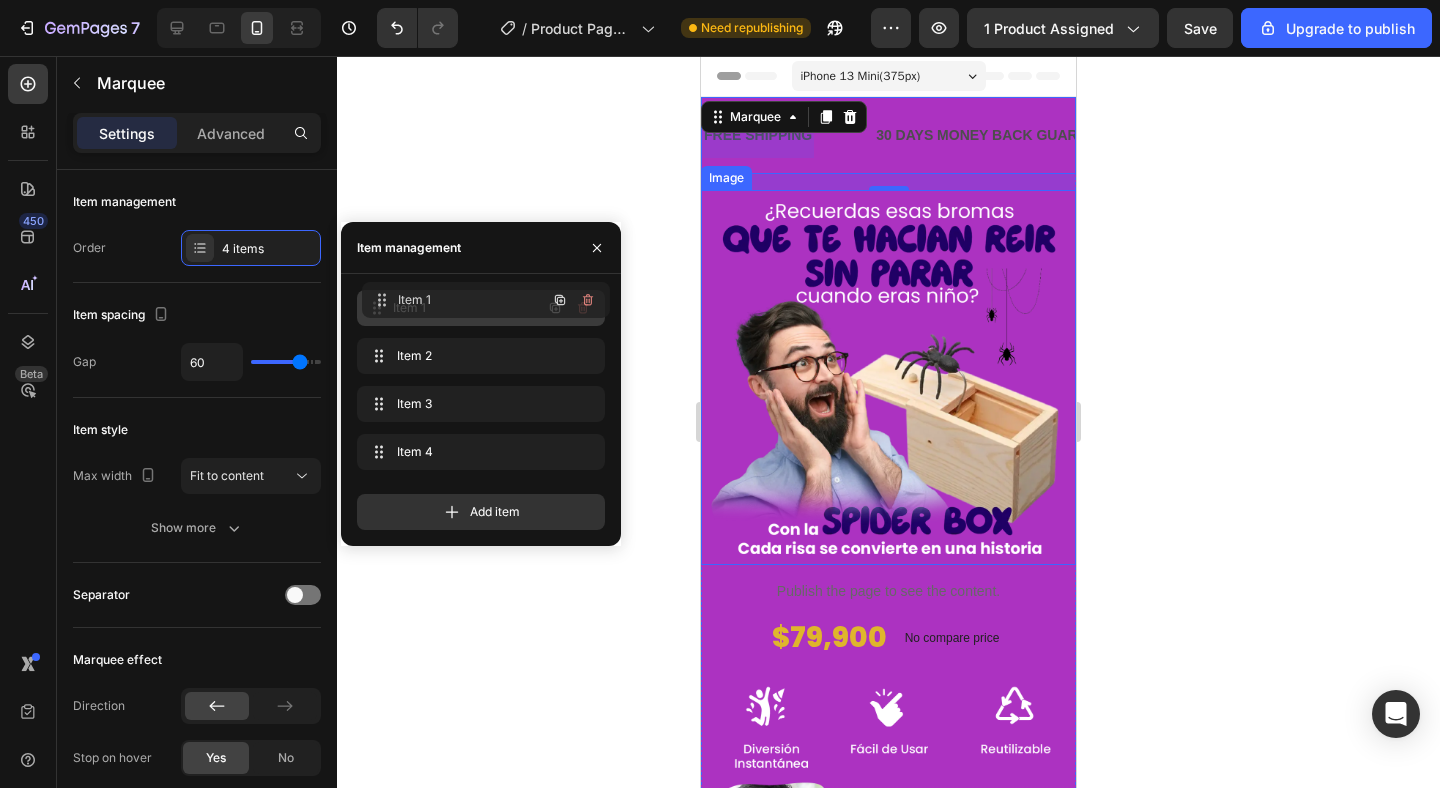drag, startPoint x: 465, startPoint y: 304, endPoint x: 470, endPoint y: 294, distance: 11.18034 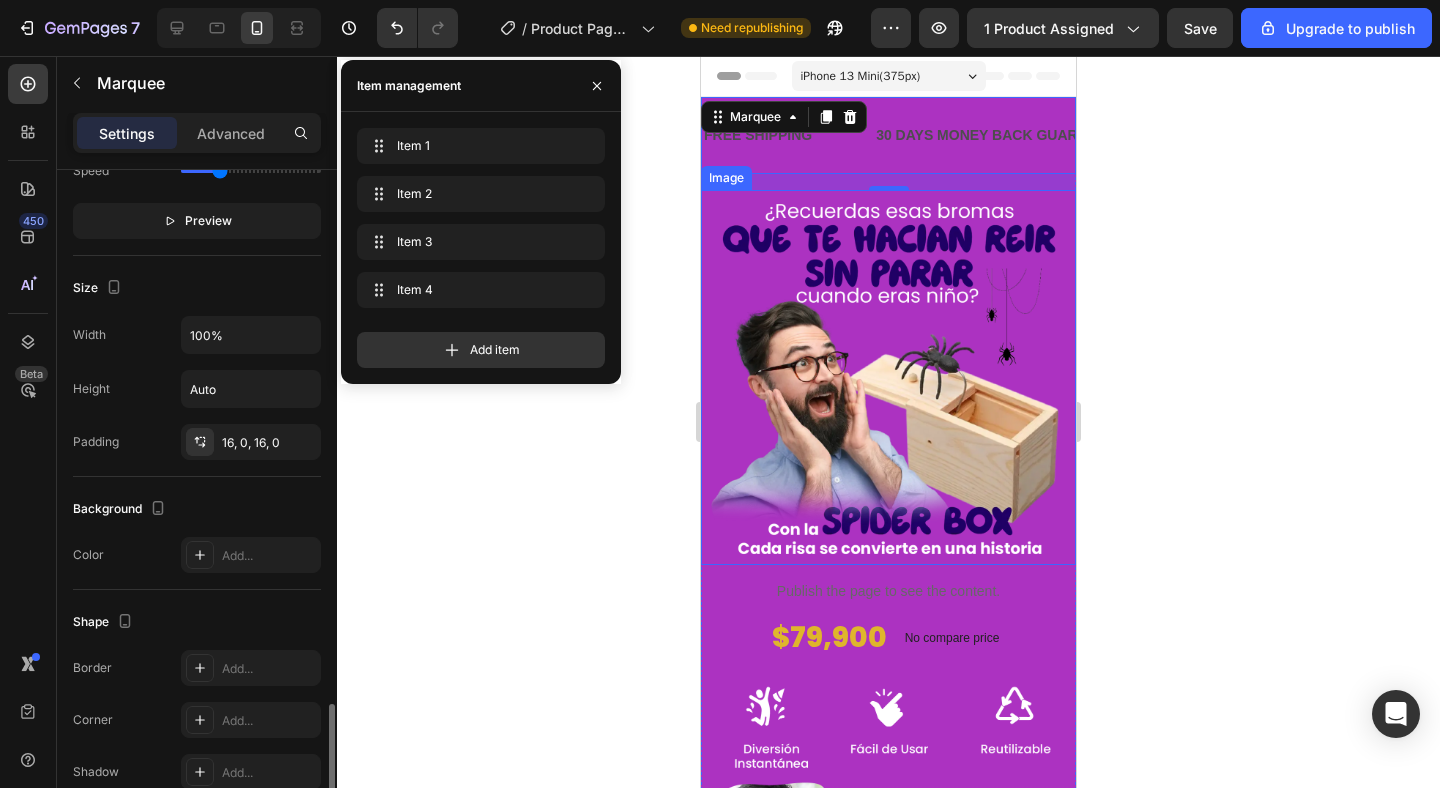 scroll, scrollTop: 804, scrollLeft: 0, axis: vertical 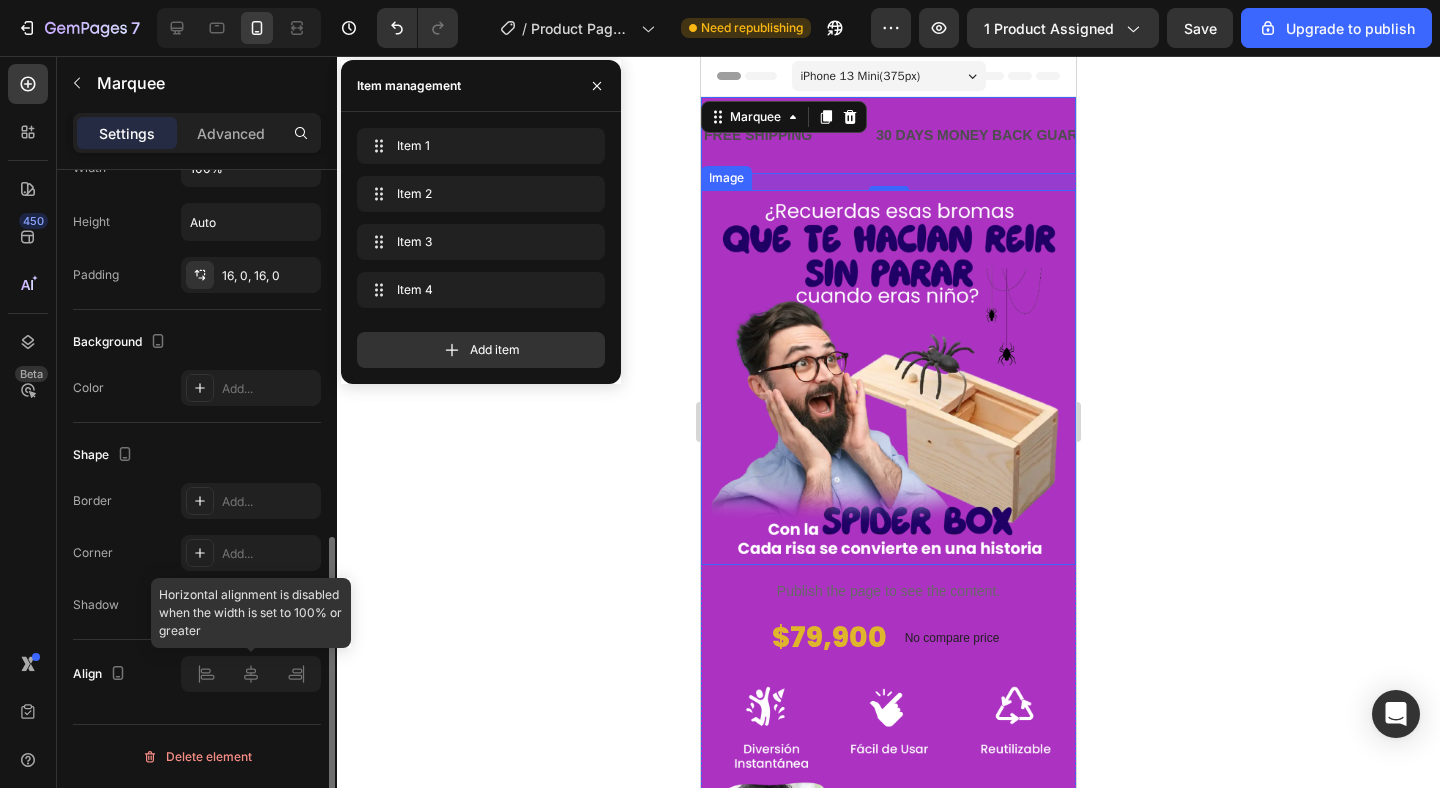 click 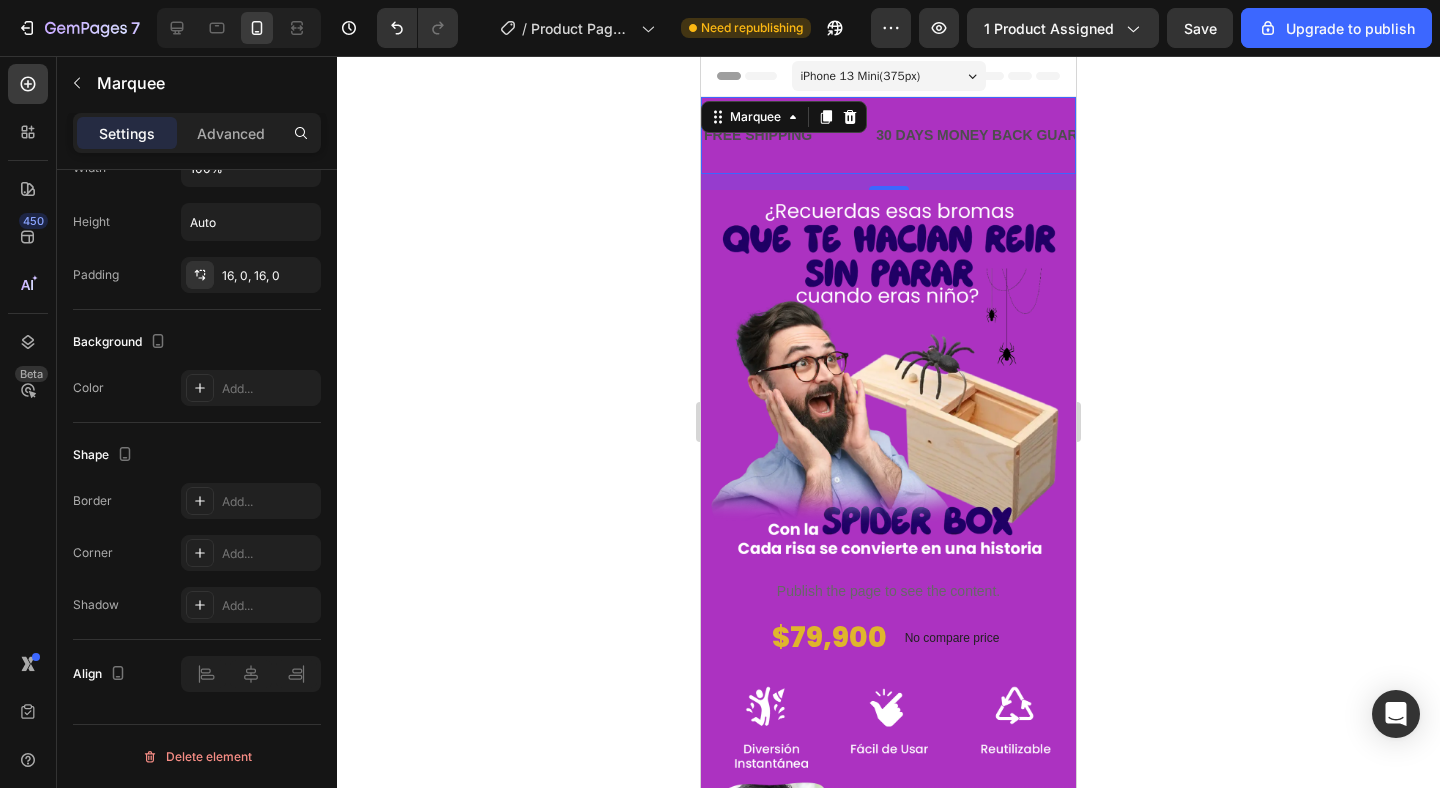 click on "FREE SHIPPING Text Block" at bounding box center (788, 135) 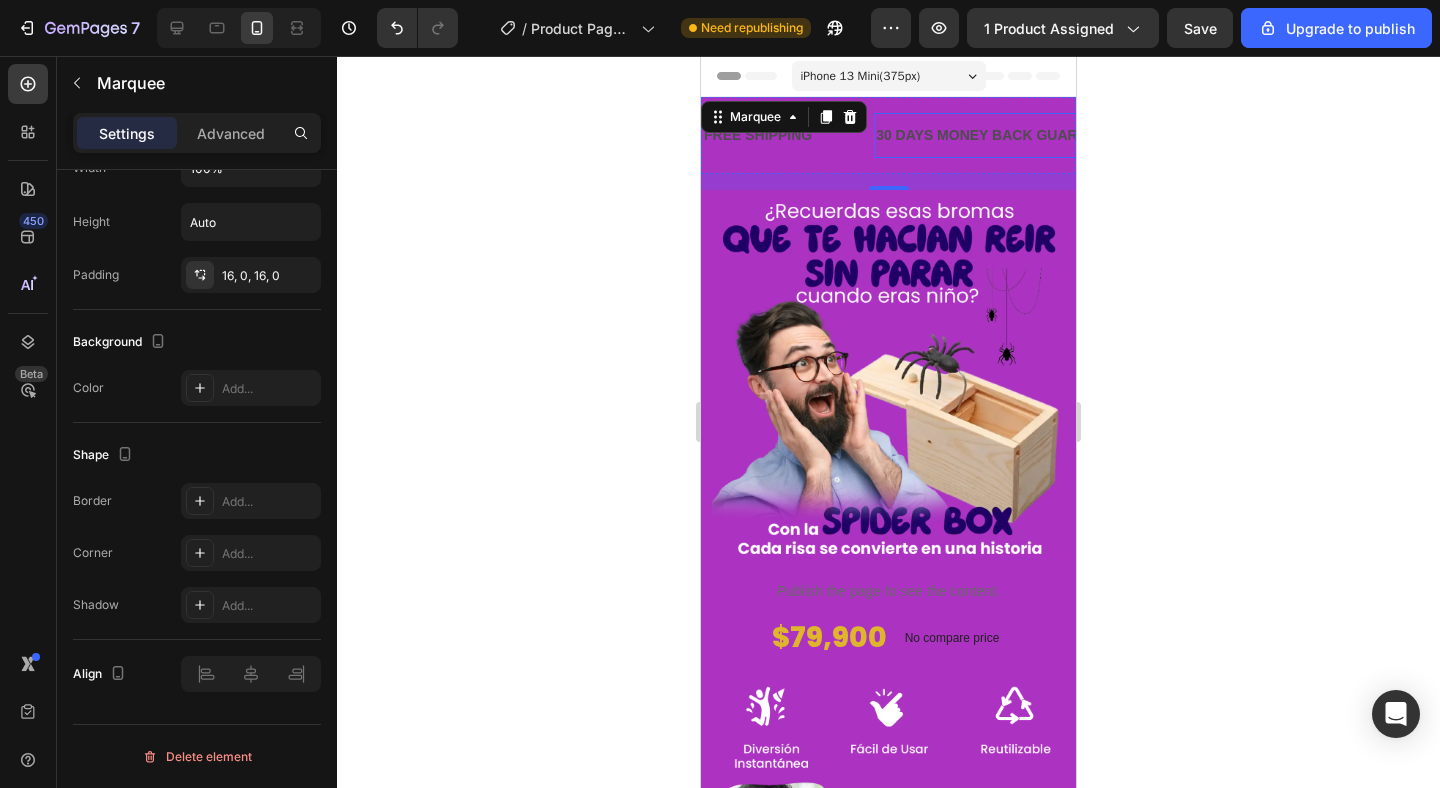 click on "30 DAYS MONEY BACK GUARANTEE" at bounding box center [1000, 135] 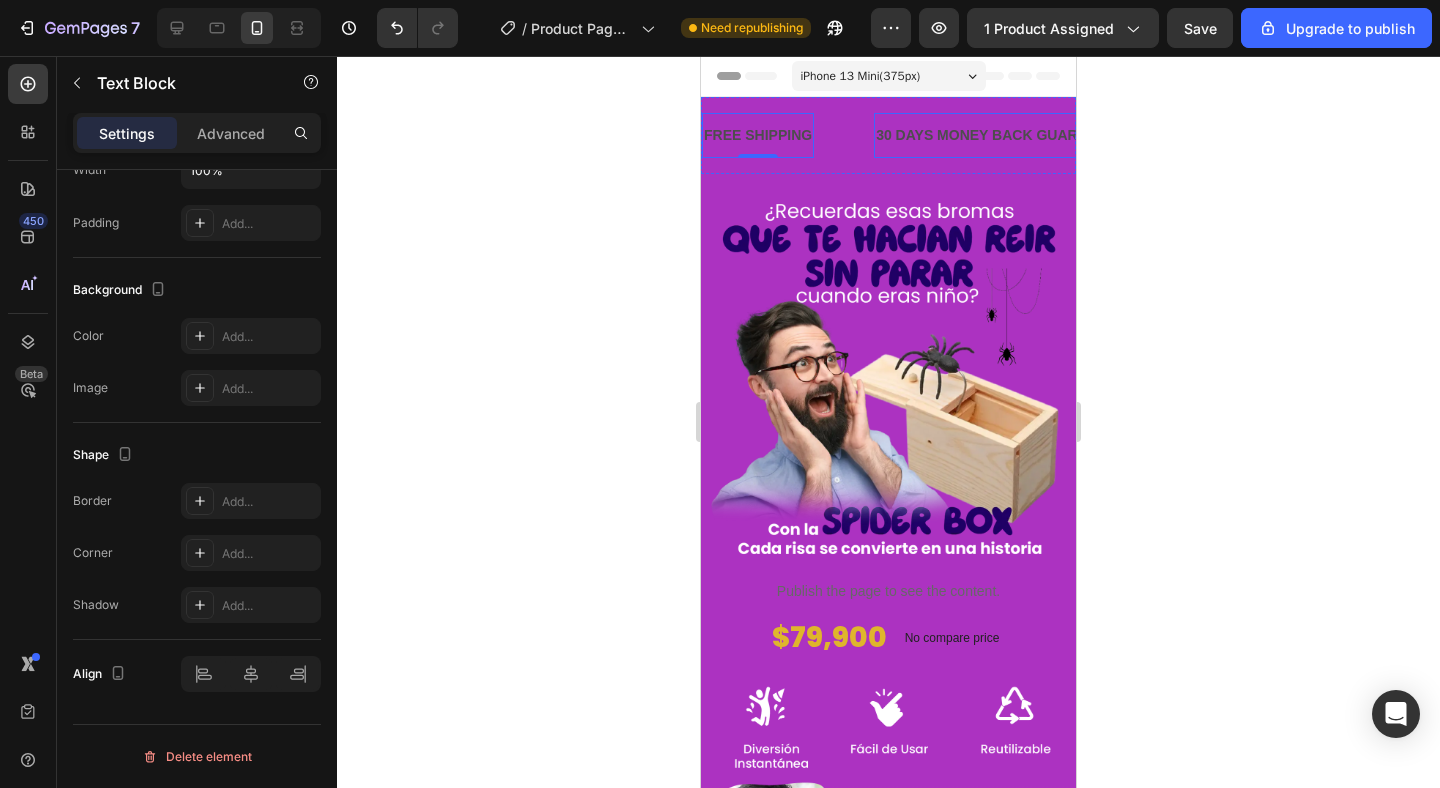 scroll, scrollTop: 0, scrollLeft: 0, axis: both 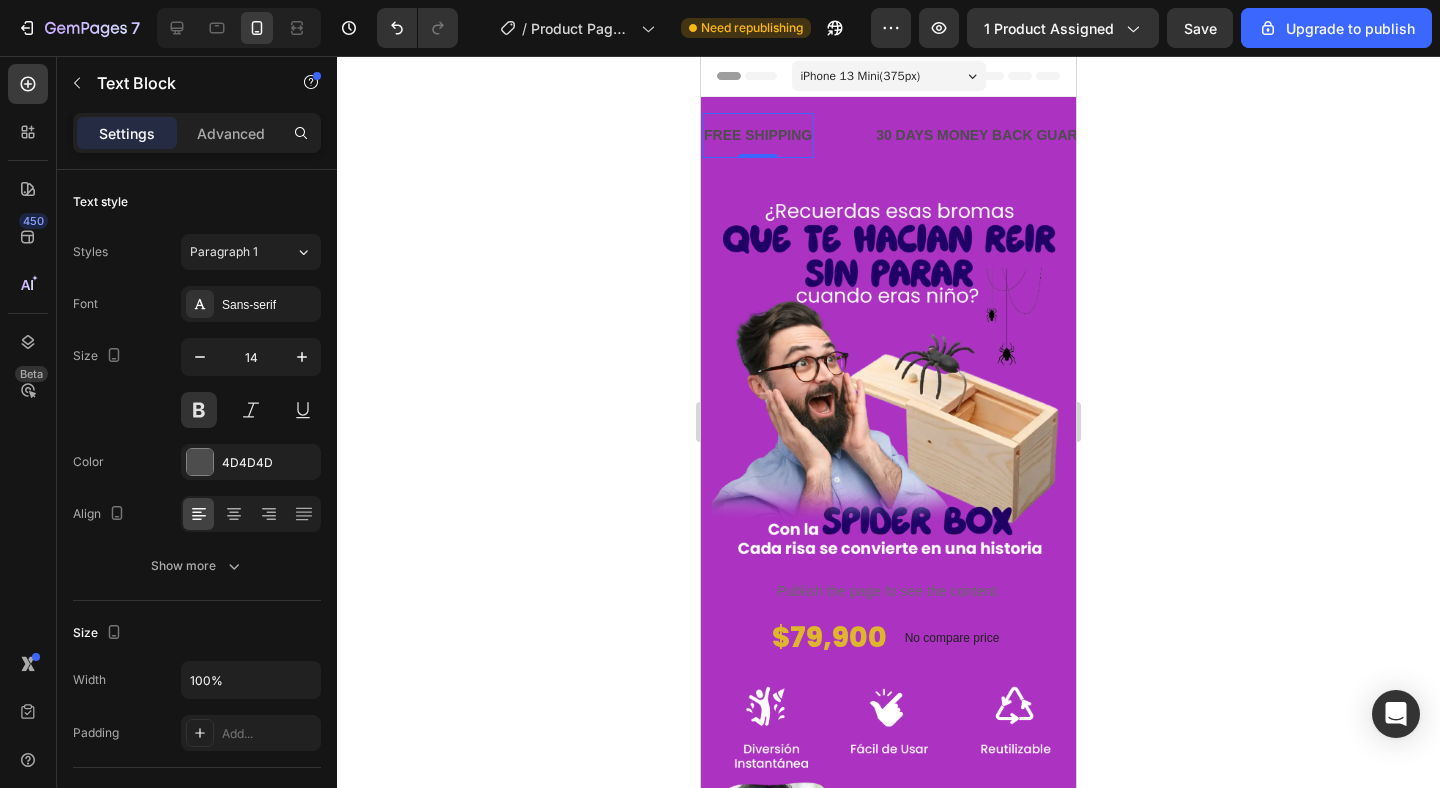 click on "FREE SHIPPING" at bounding box center (758, 135) 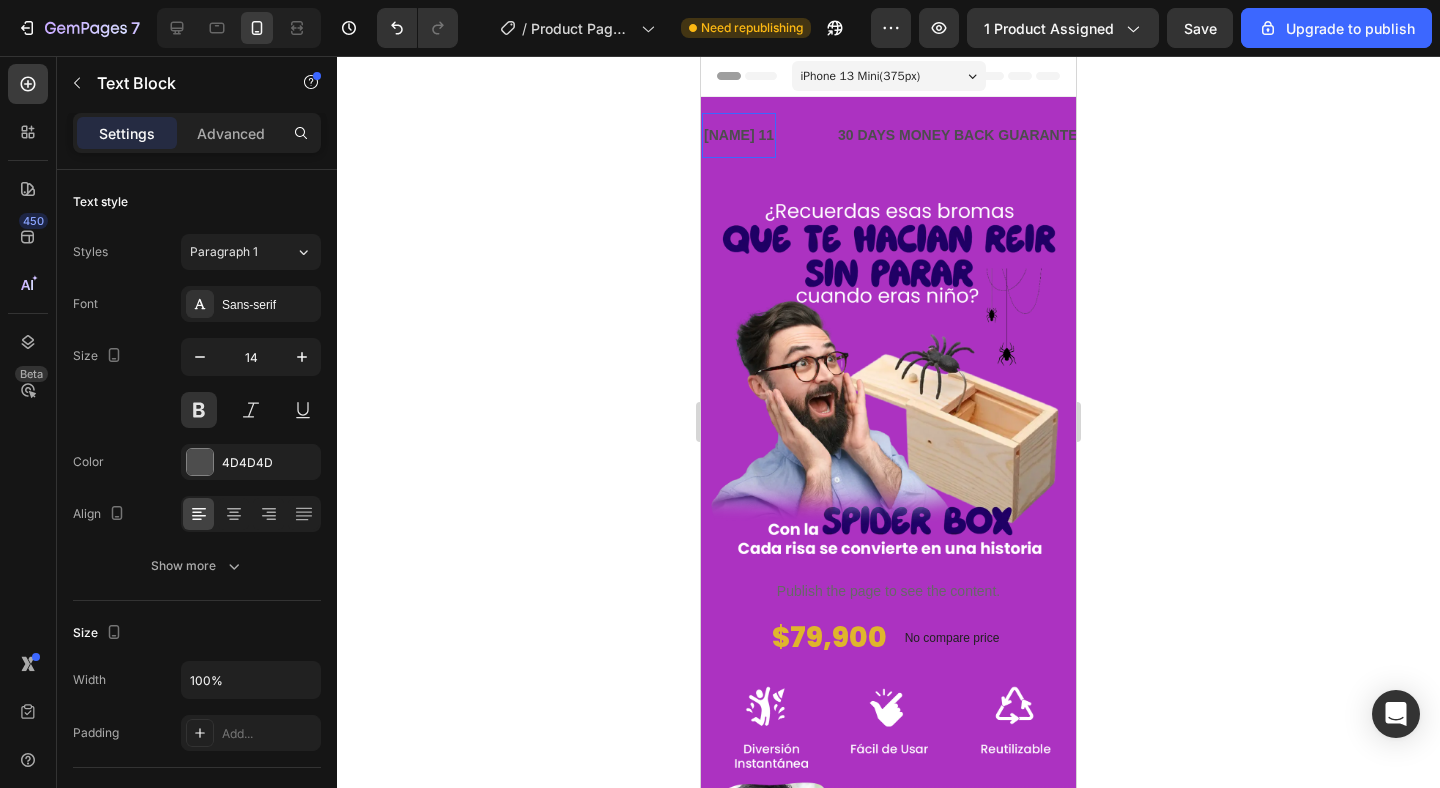 click on "30 DAYS MONEY BACK GUARANTEE" at bounding box center (962, 135) 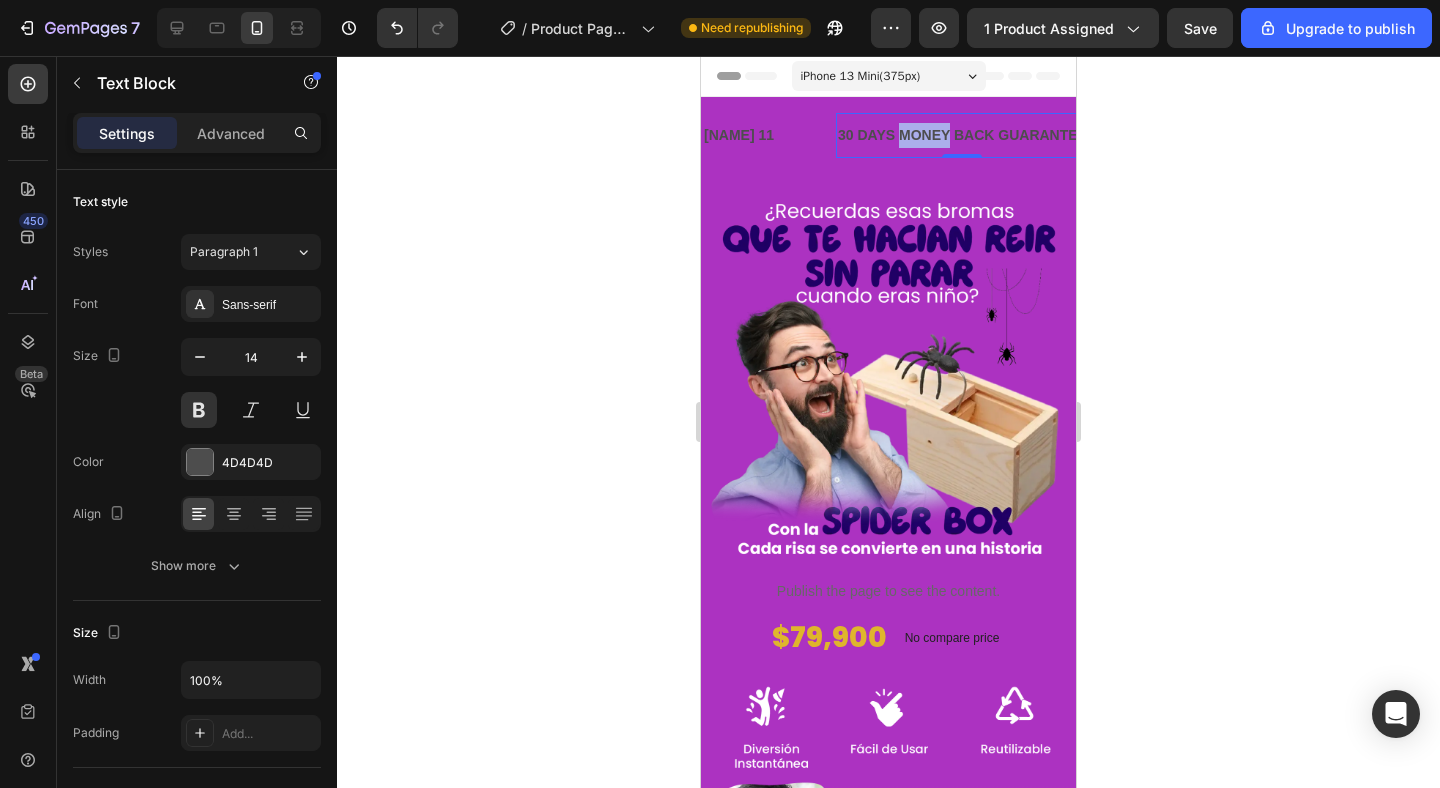 click on "30 DAYS MONEY BACK GUARANTEE" at bounding box center (962, 135) 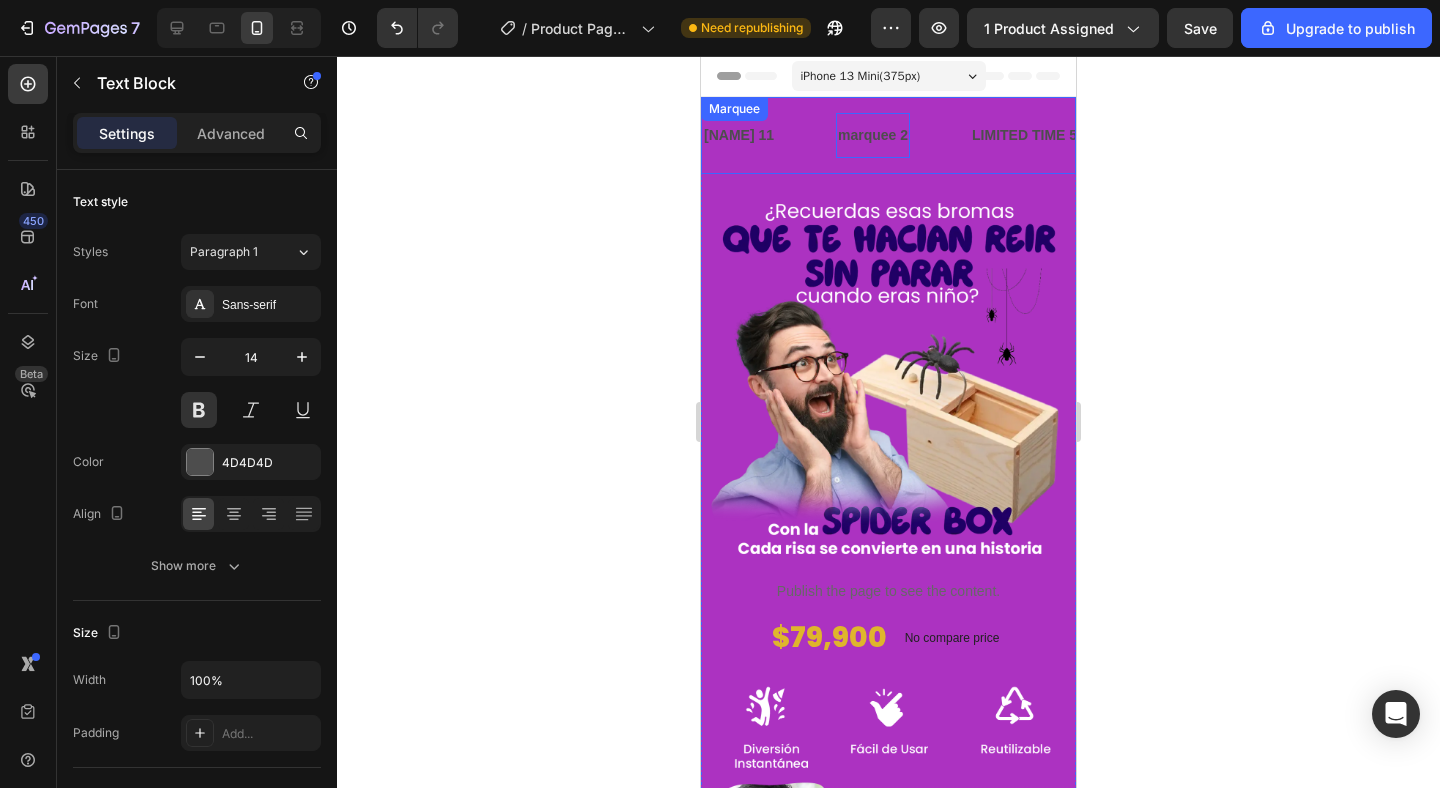 click on "LIMITED TIME 50% OFF SALE Text Block" at bounding box center [1071, 135] 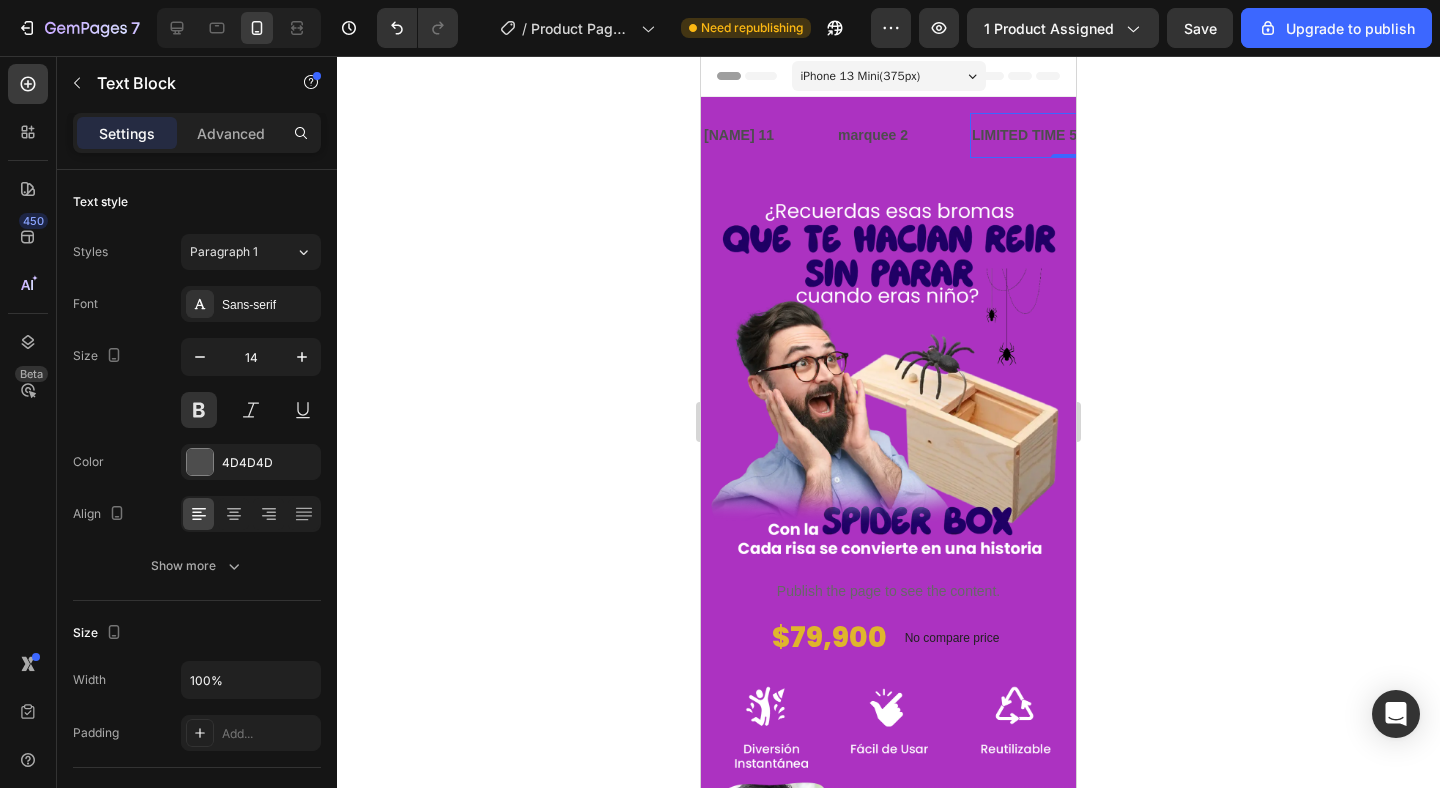 click on "LIMITED TIME 50% OFF SALE" at bounding box center (1071, 135) 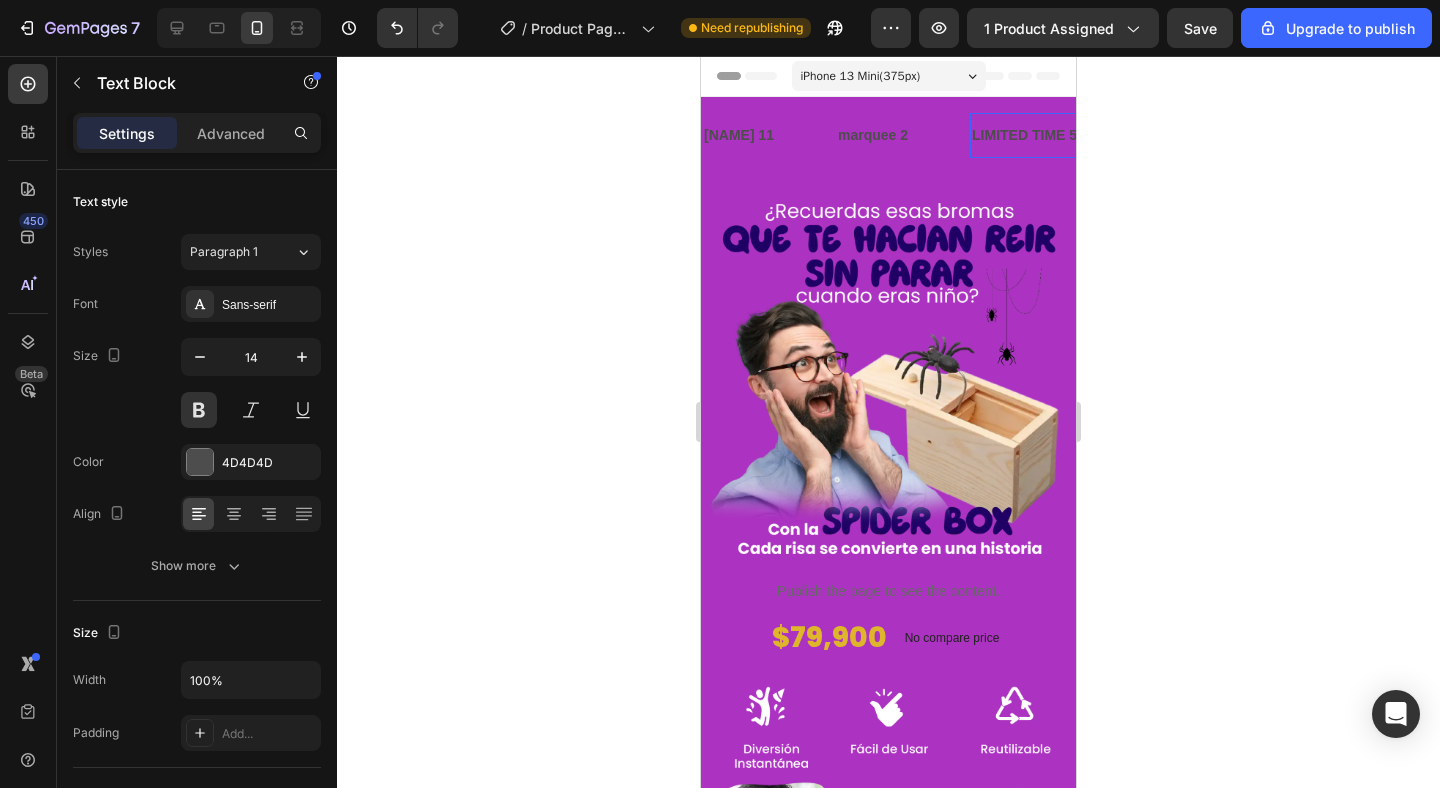 click on "LIMITED TIME 50% OFF SALE" at bounding box center (1071, 135) 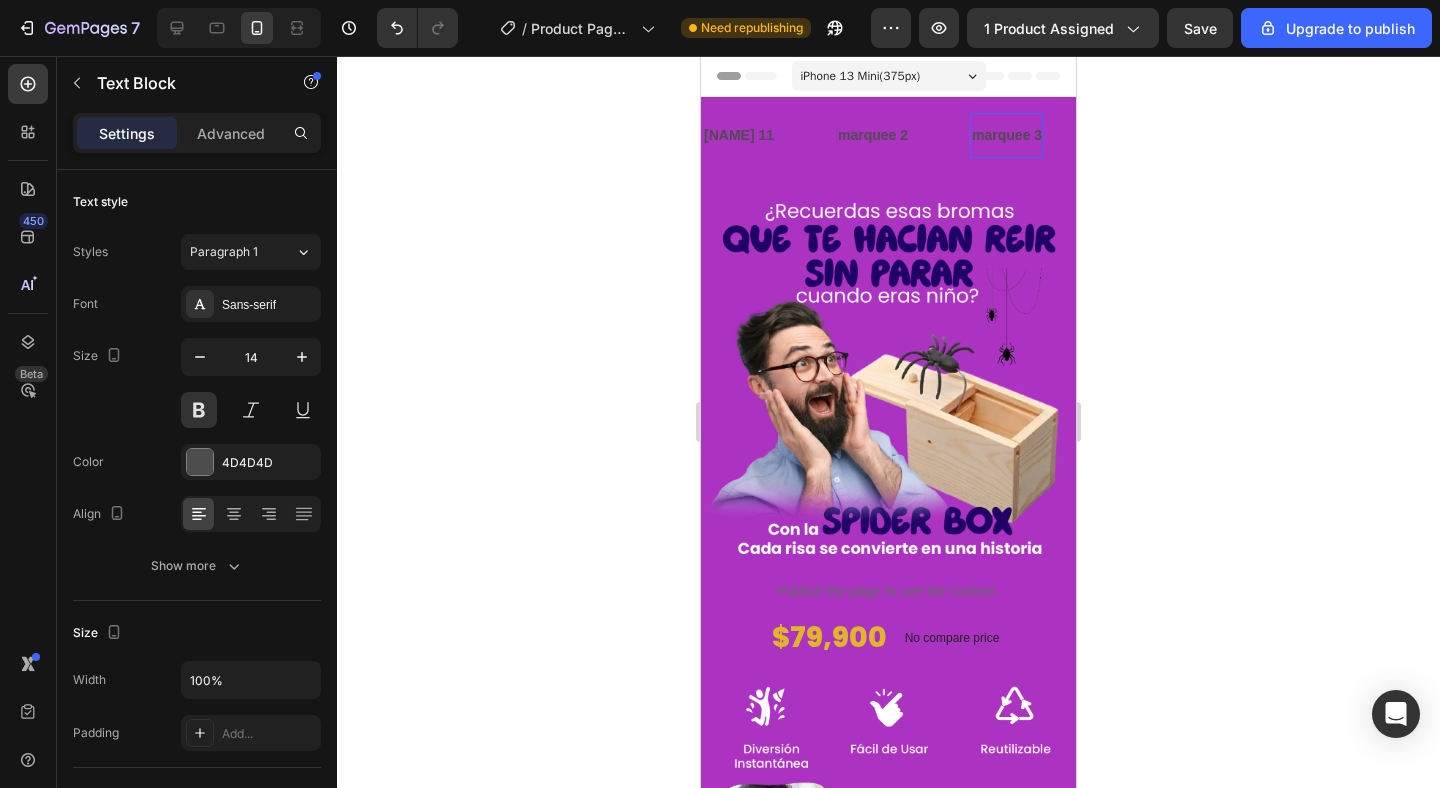 click 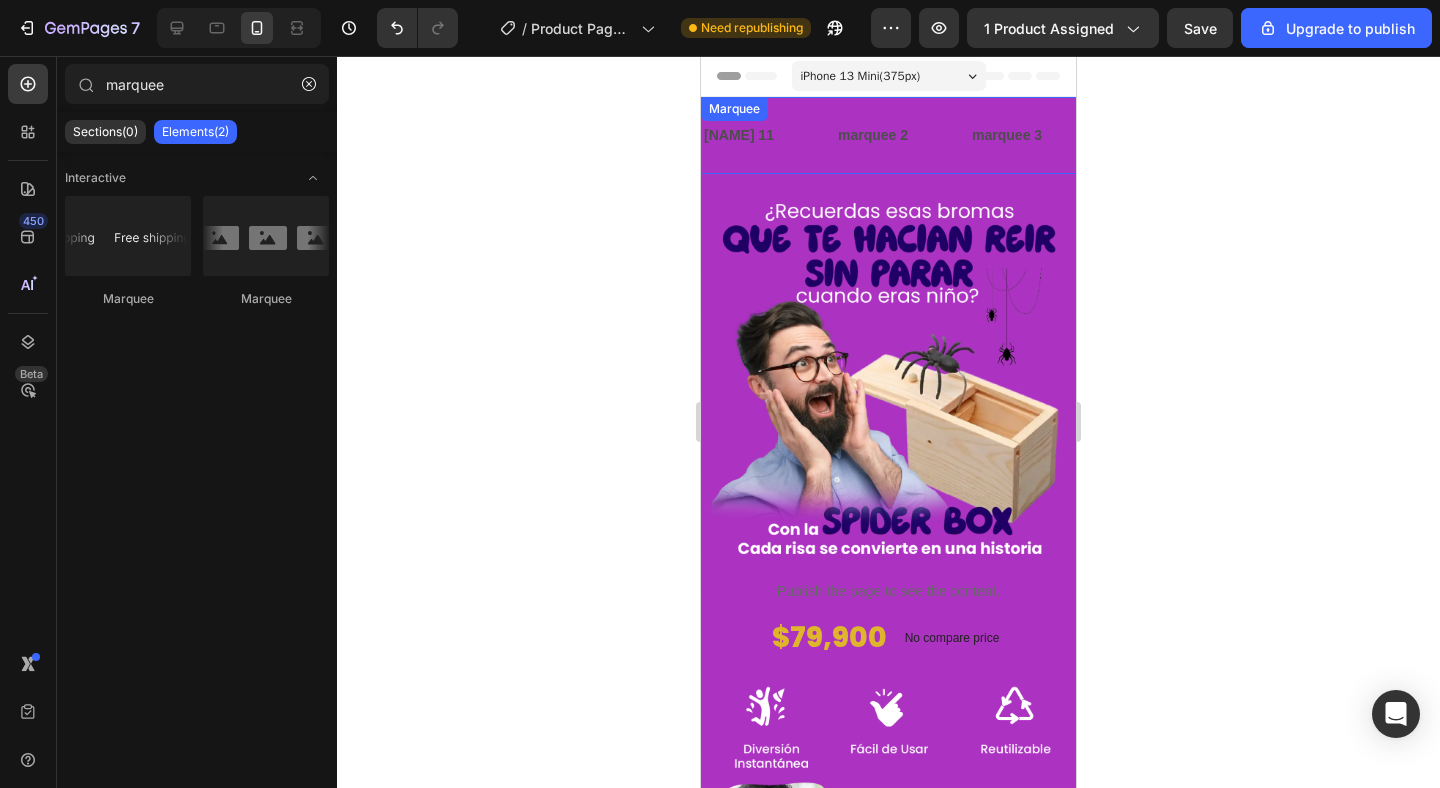 click on "[NAME] 11 Text Block" at bounding box center (769, 135) 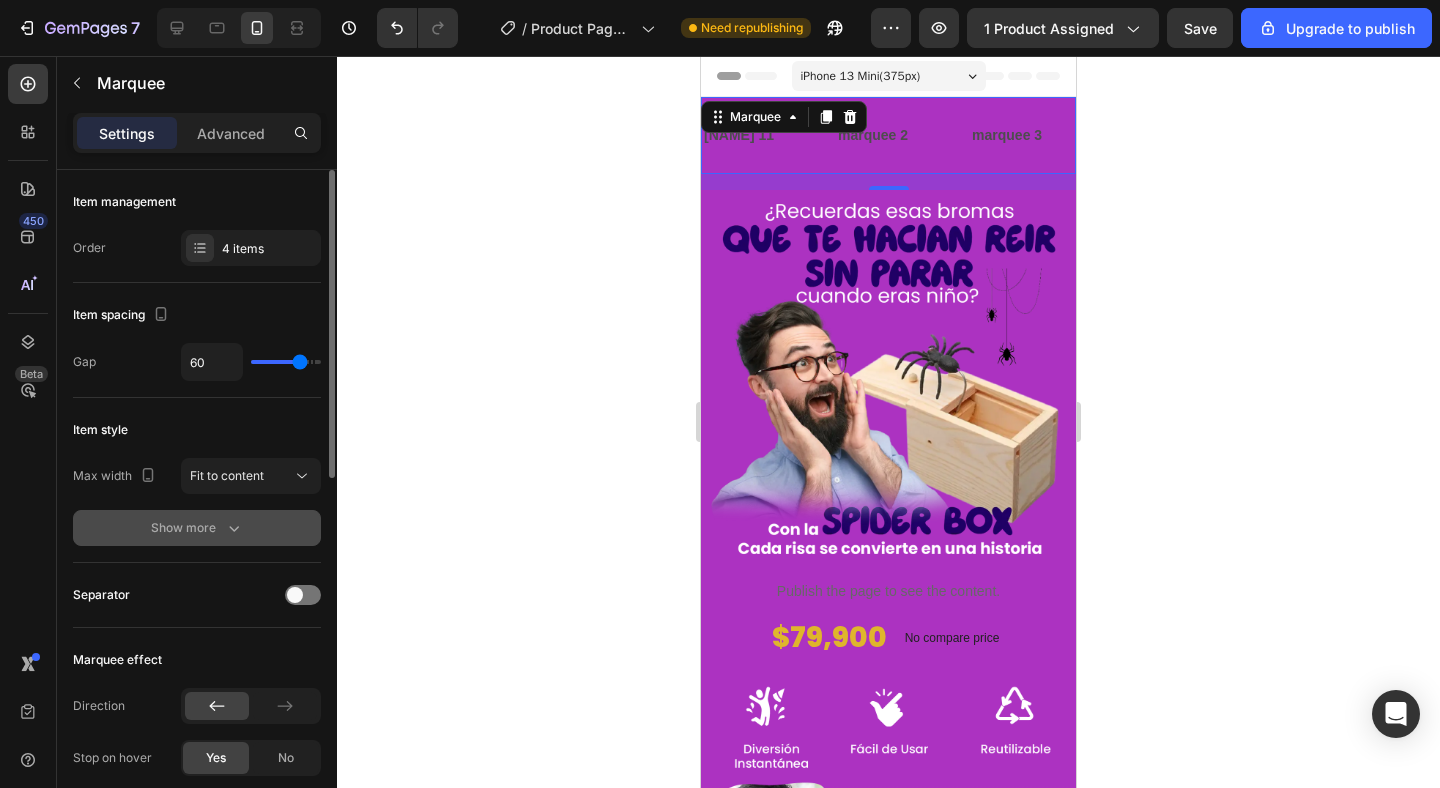 click 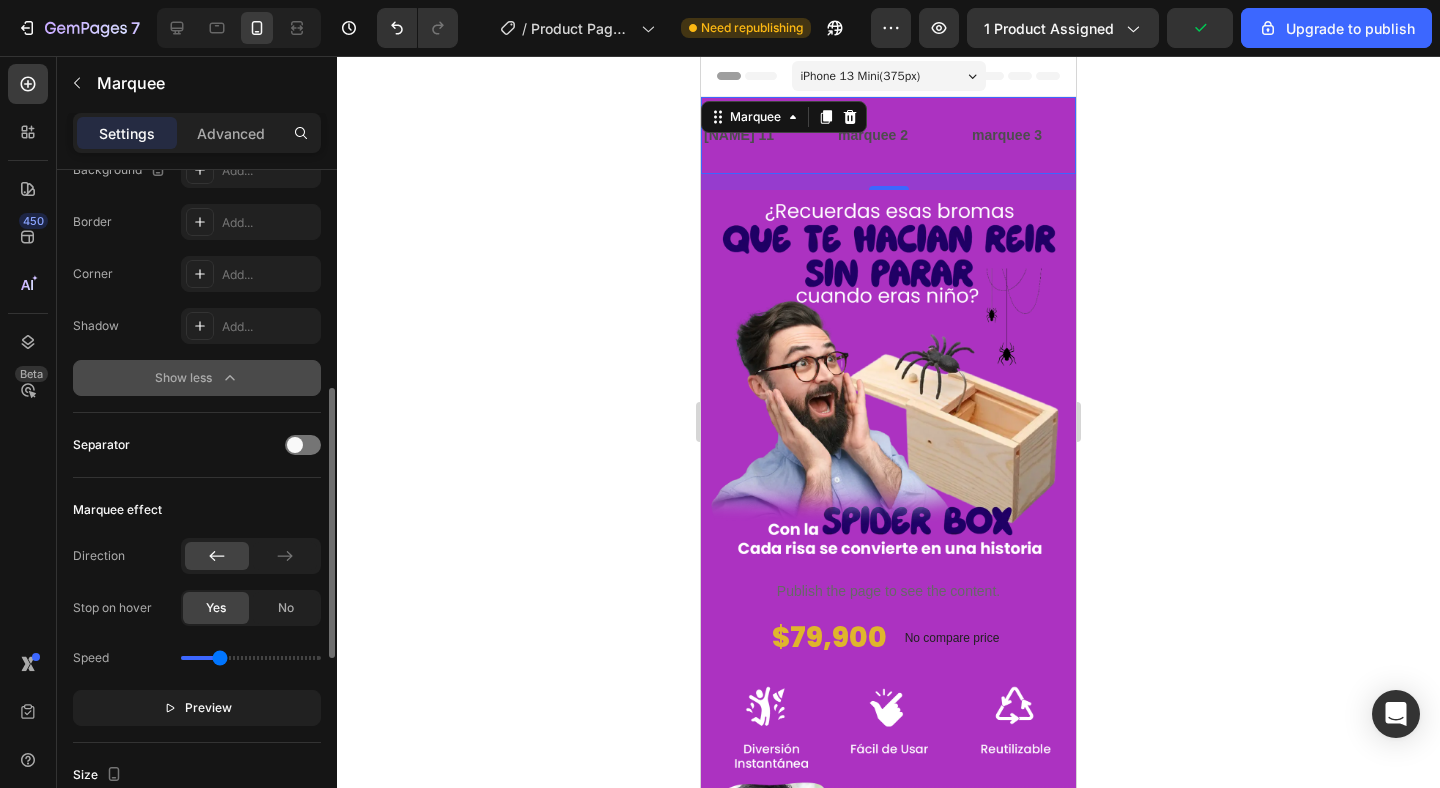 scroll, scrollTop: 433, scrollLeft: 0, axis: vertical 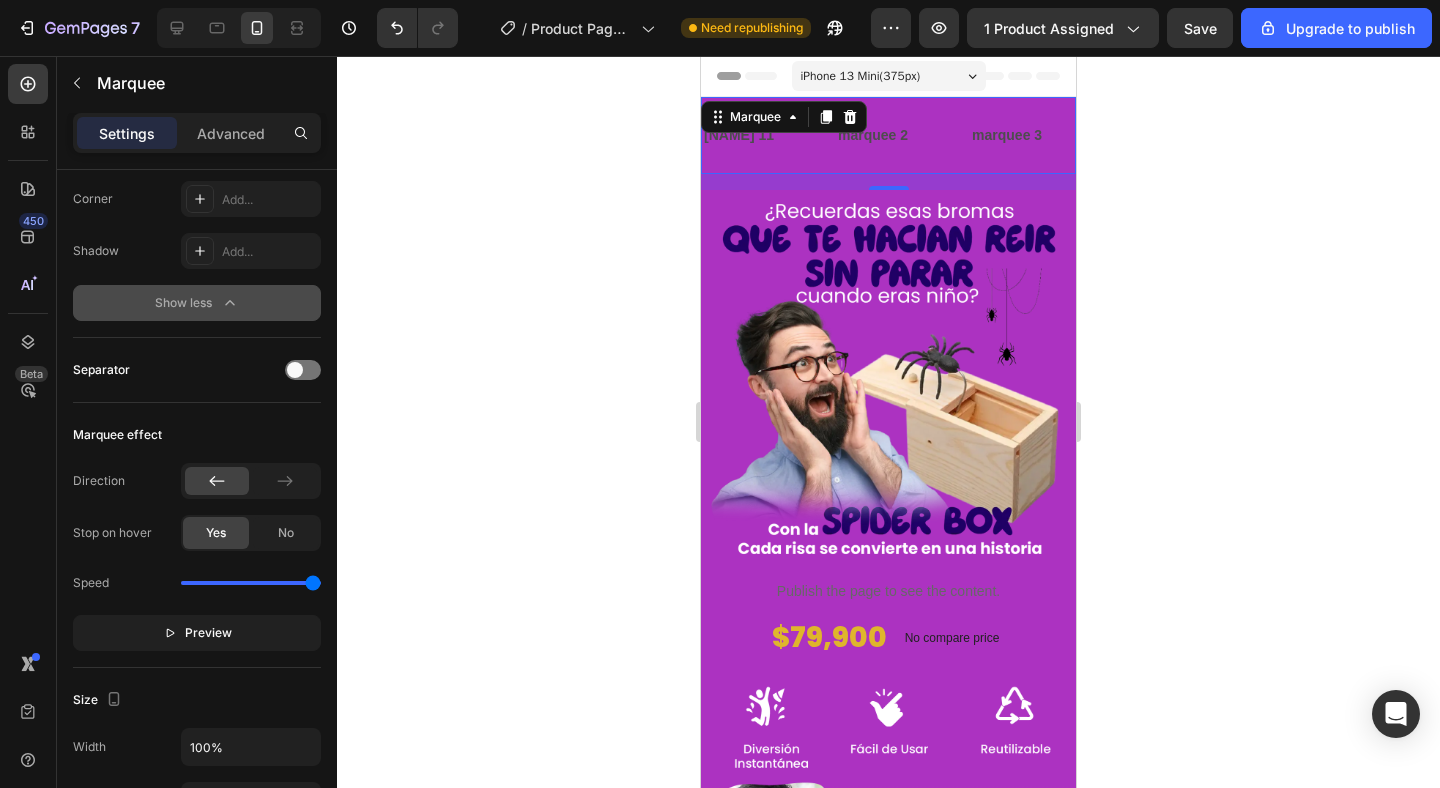 drag, startPoint x: 222, startPoint y: 585, endPoint x: 366, endPoint y: 583, distance: 144.01389 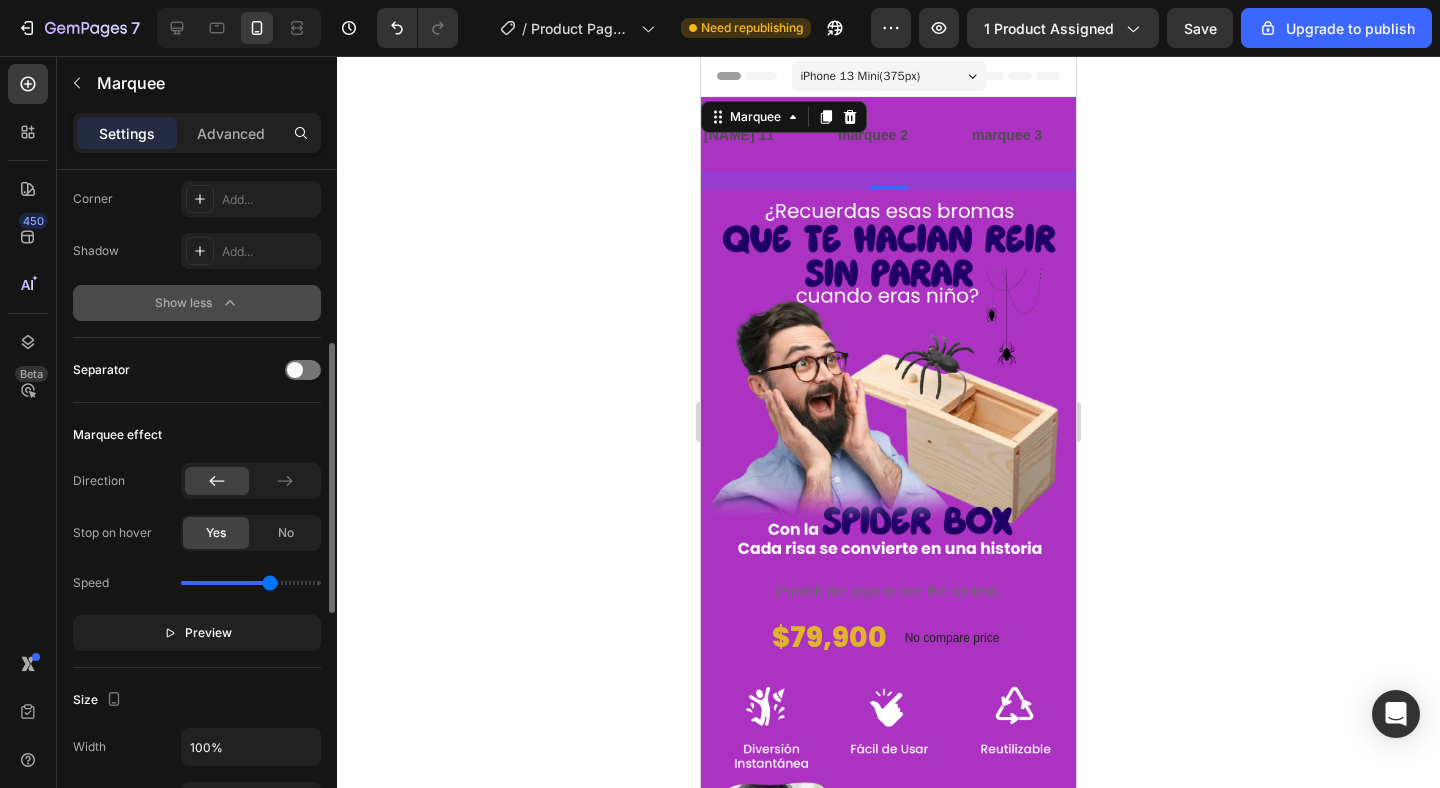 drag, startPoint x: 313, startPoint y: 584, endPoint x: 269, endPoint y: 584, distance: 44 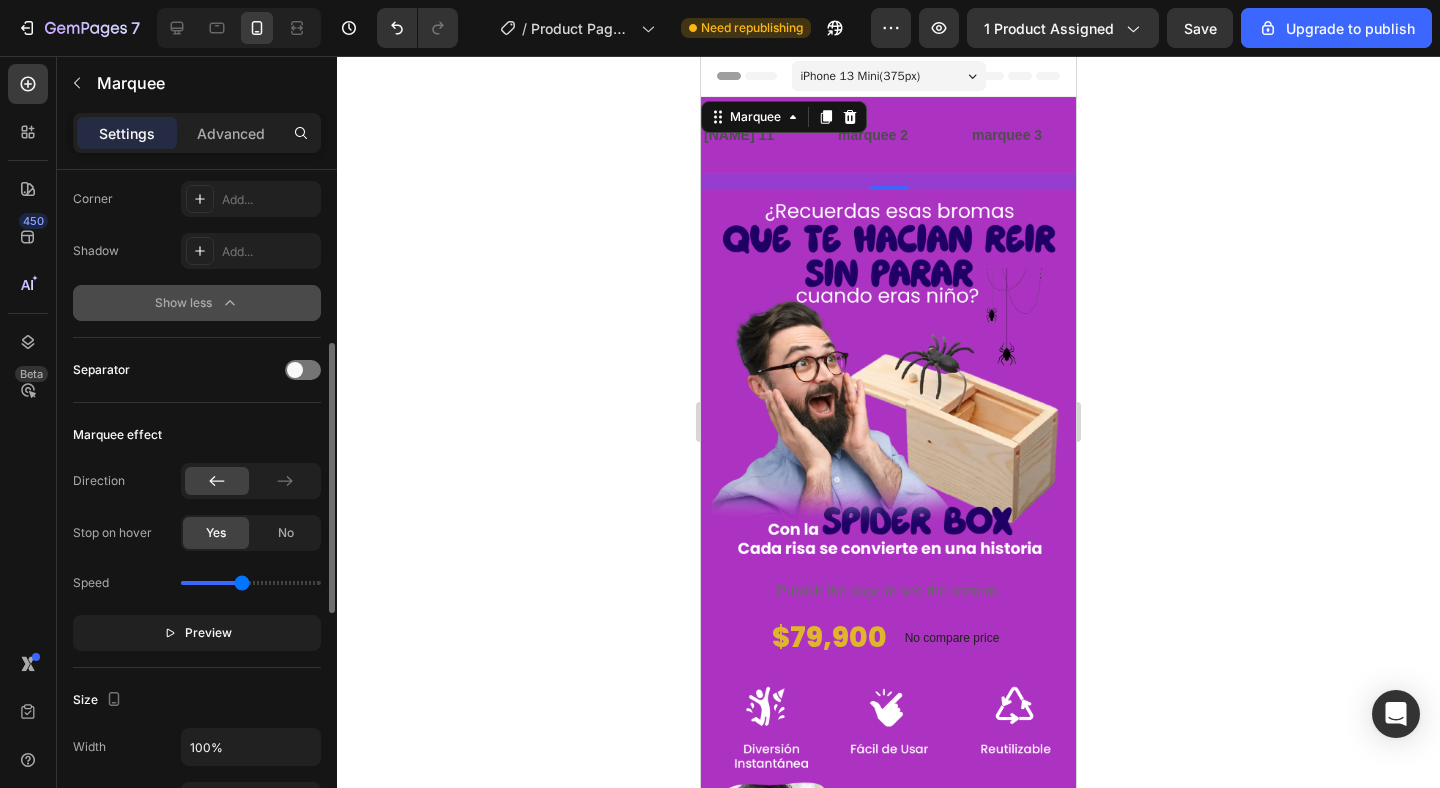 drag, startPoint x: 270, startPoint y: 583, endPoint x: 279, endPoint y: 536, distance: 47.853943 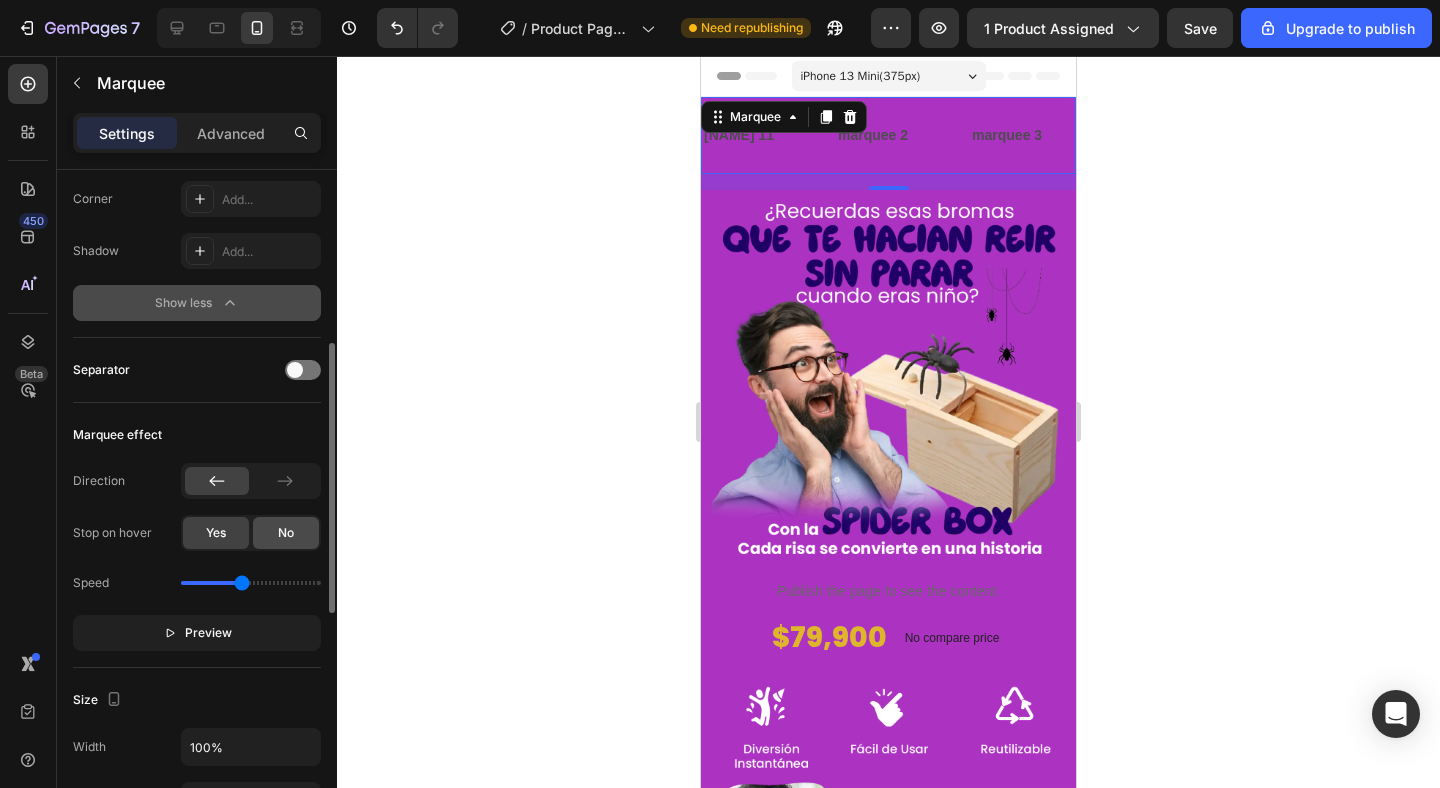 type on "1.7" 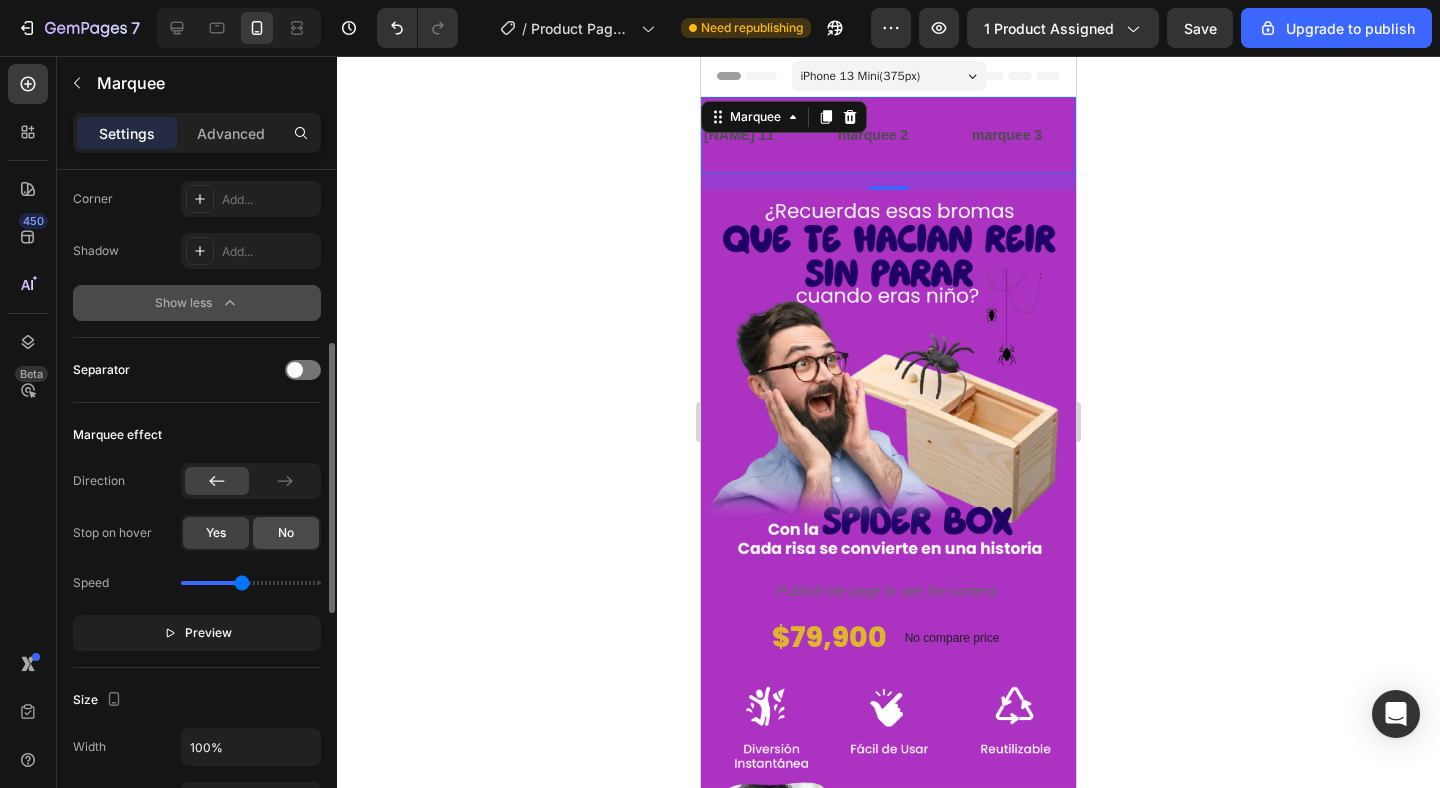 click on "No" 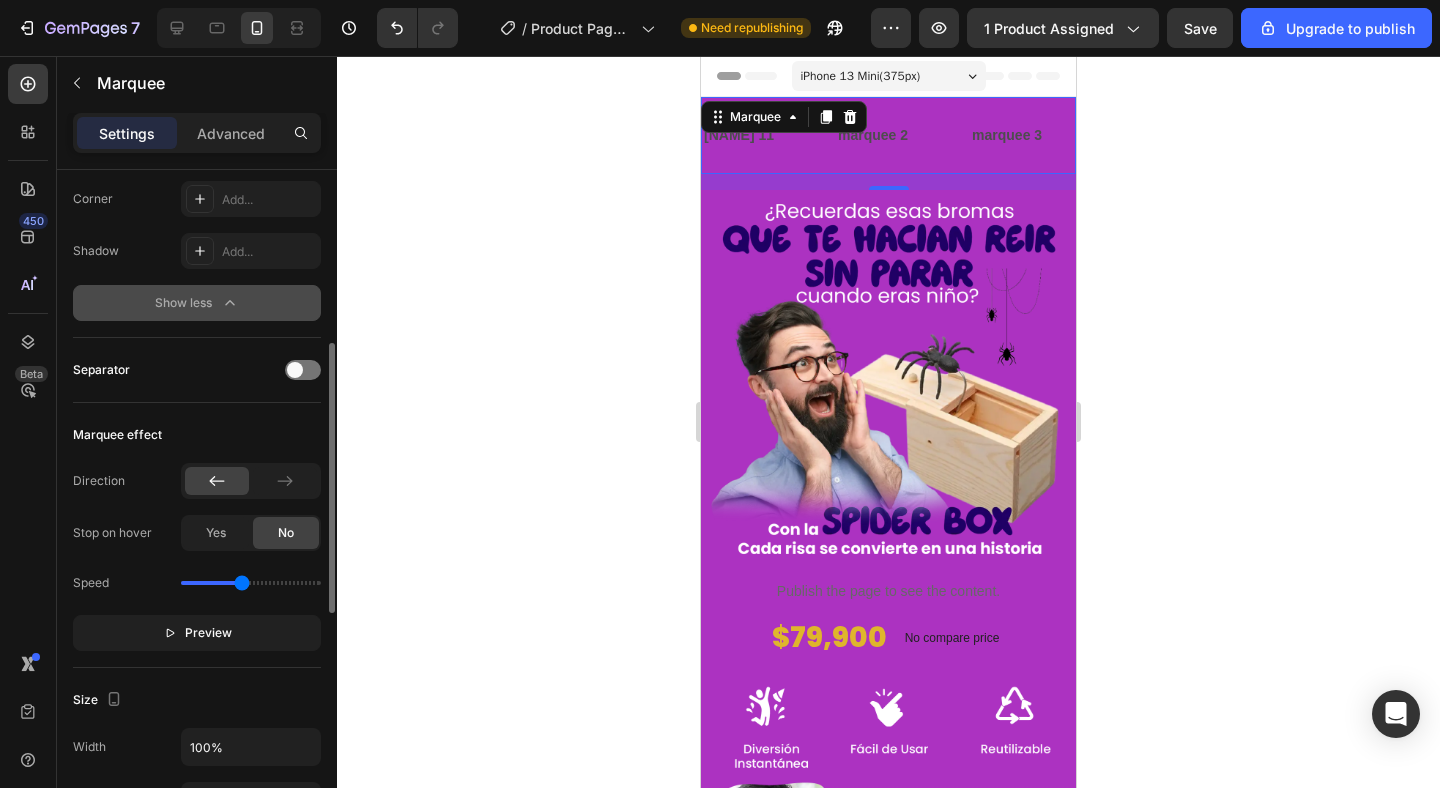 click on "No" 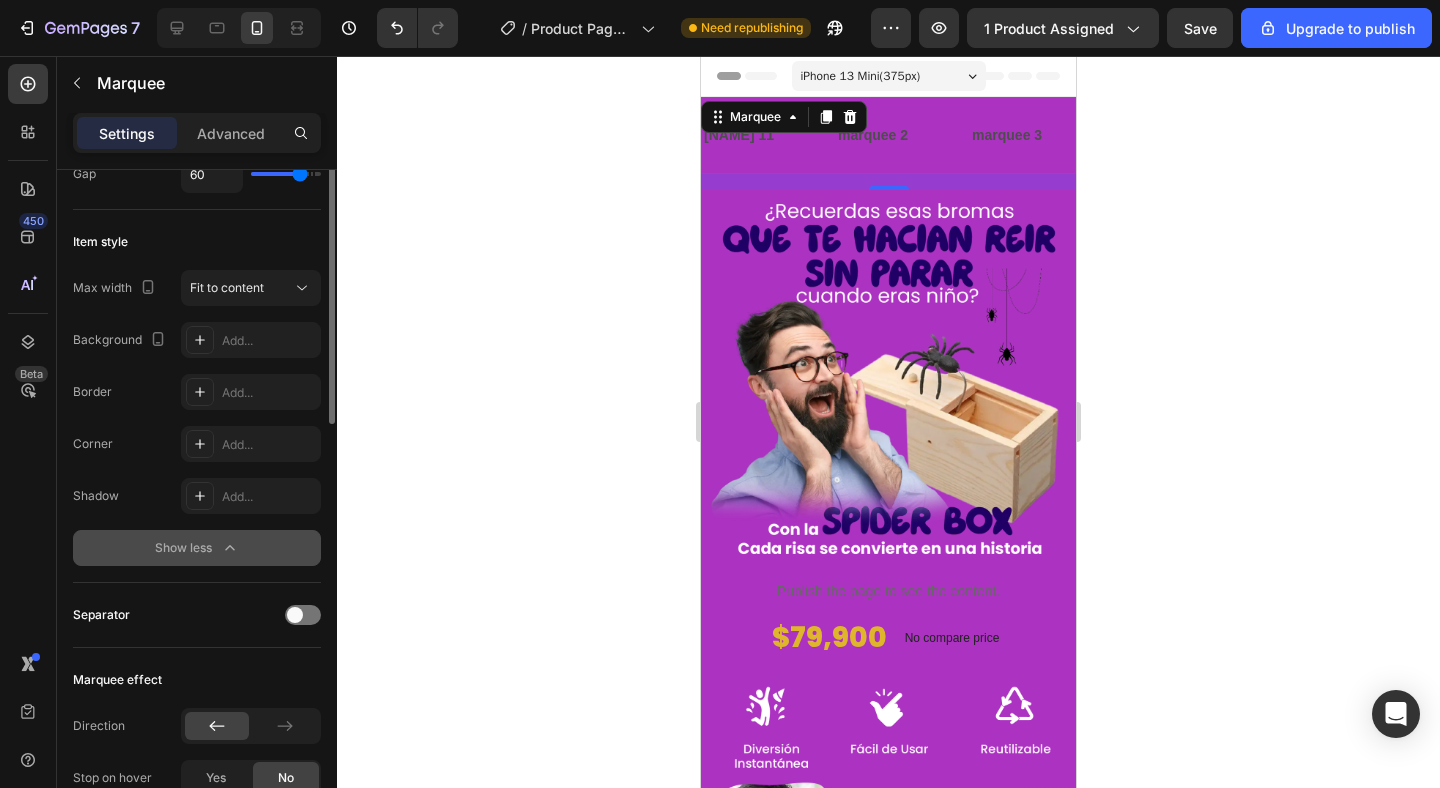 scroll, scrollTop: 0, scrollLeft: 0, axis: both 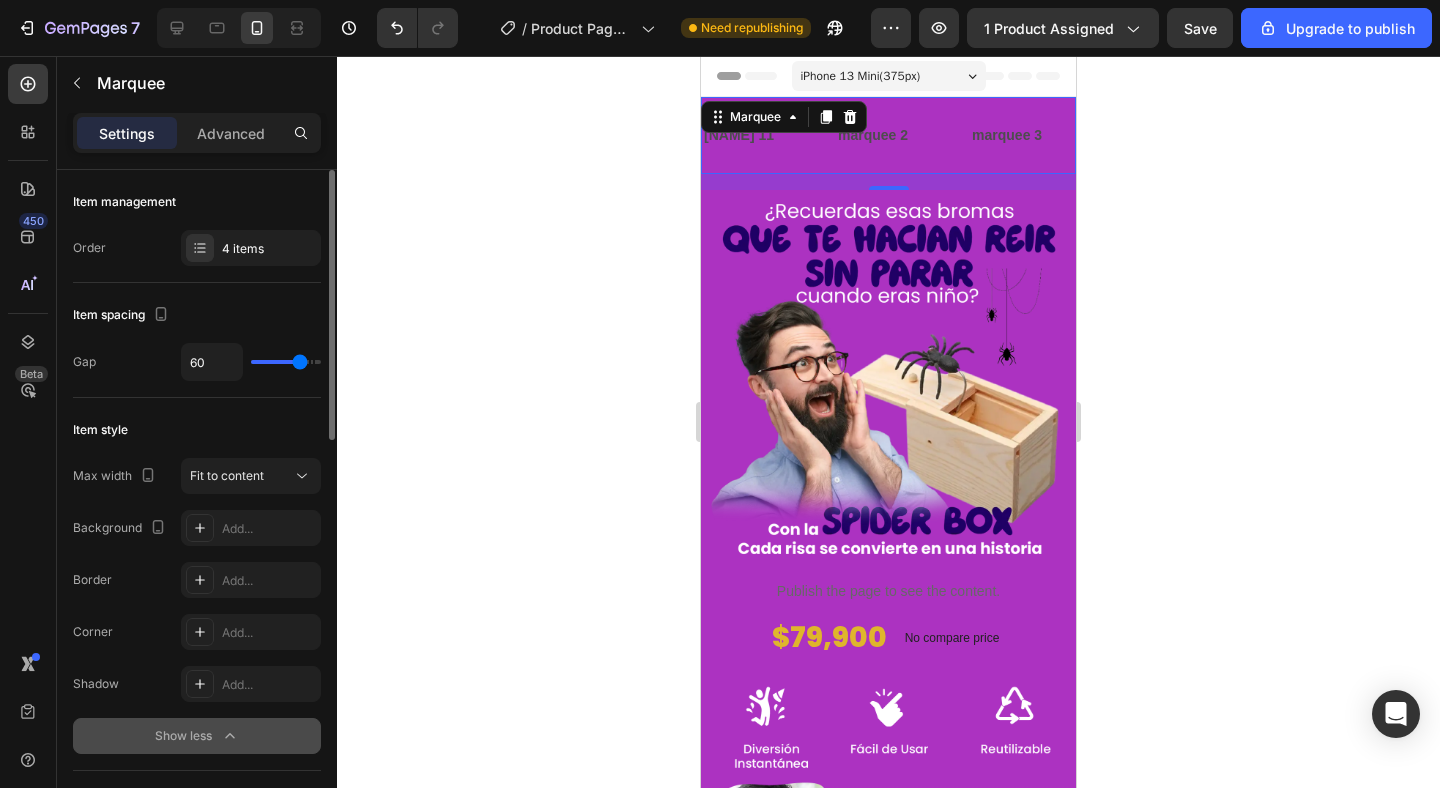 type on "80" 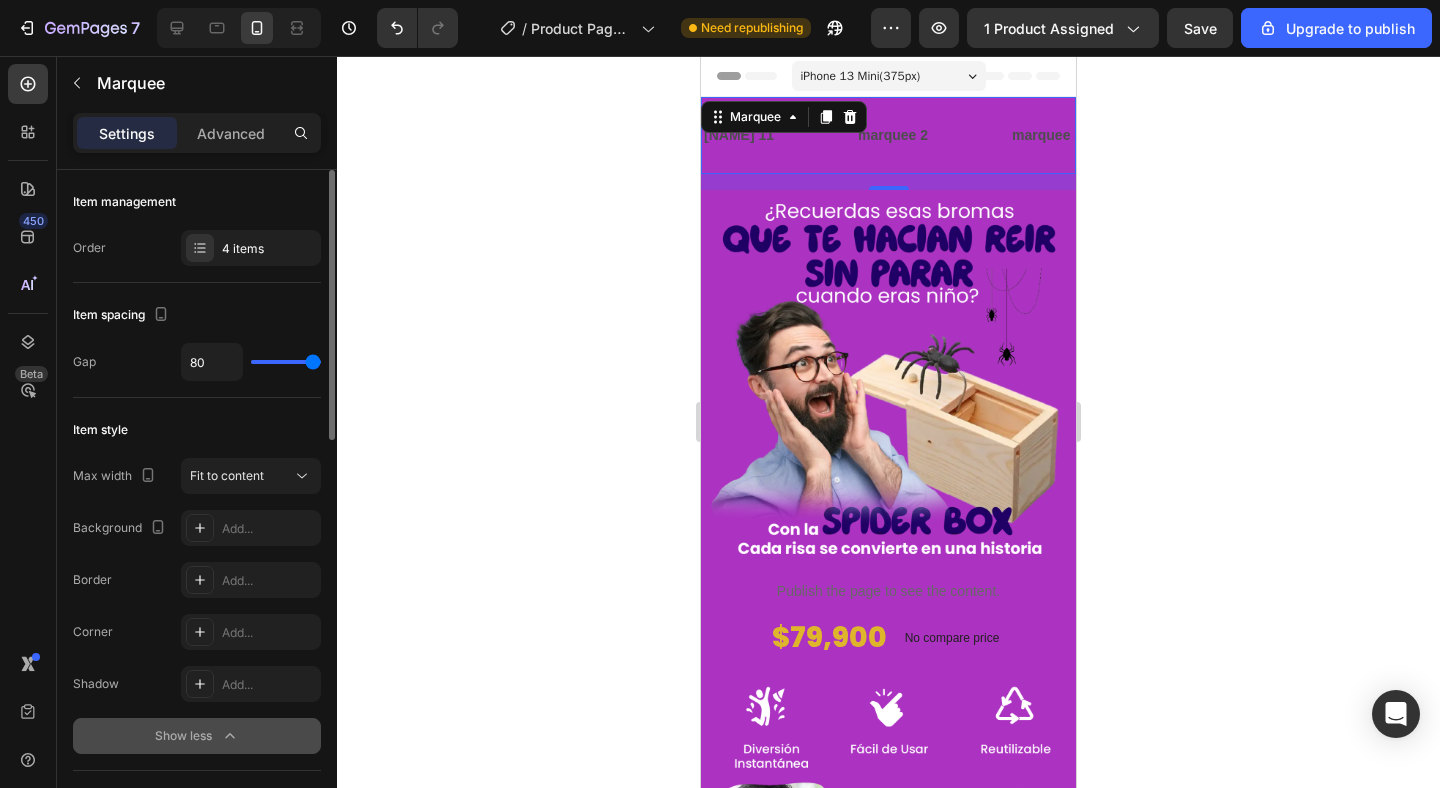 type on "0" 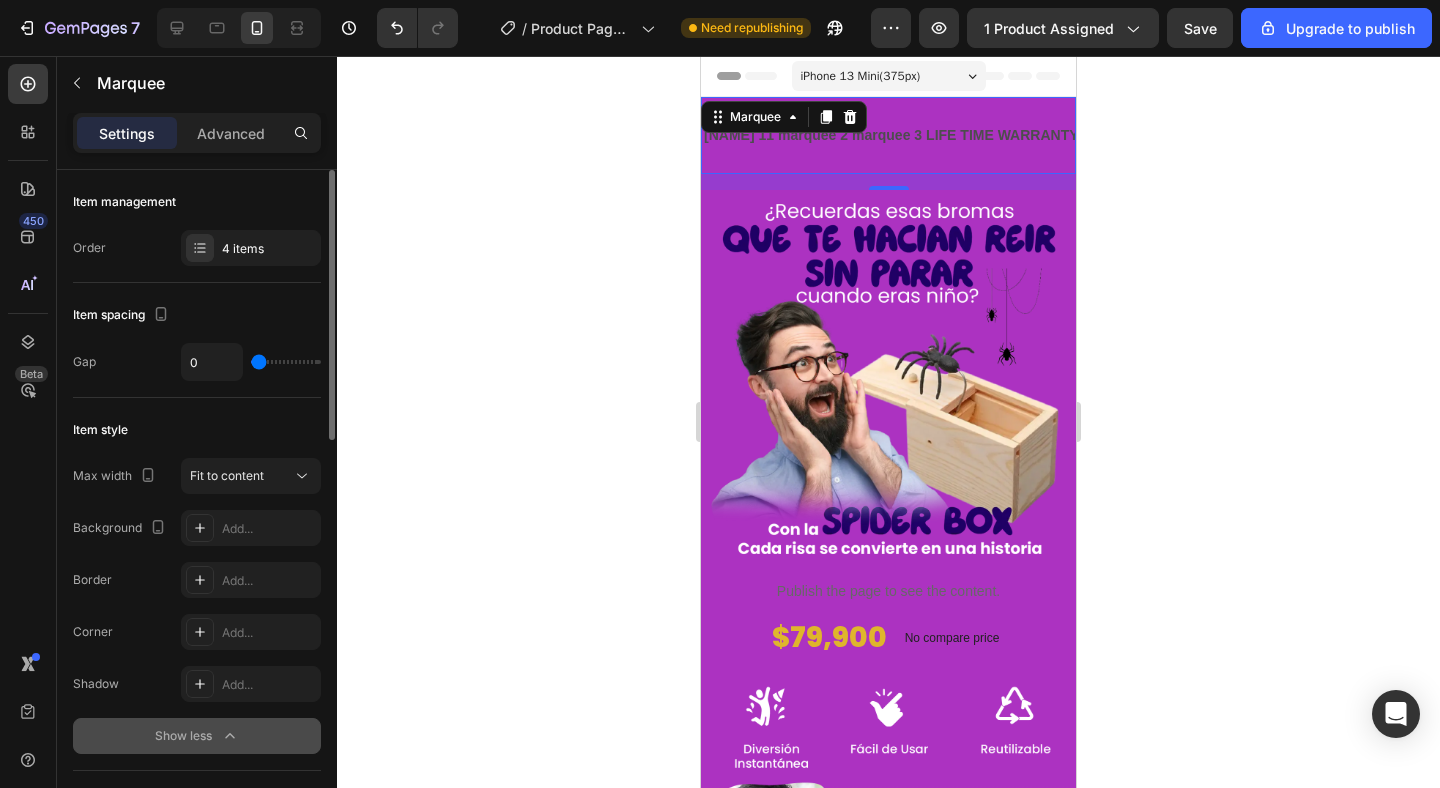 type on "11" 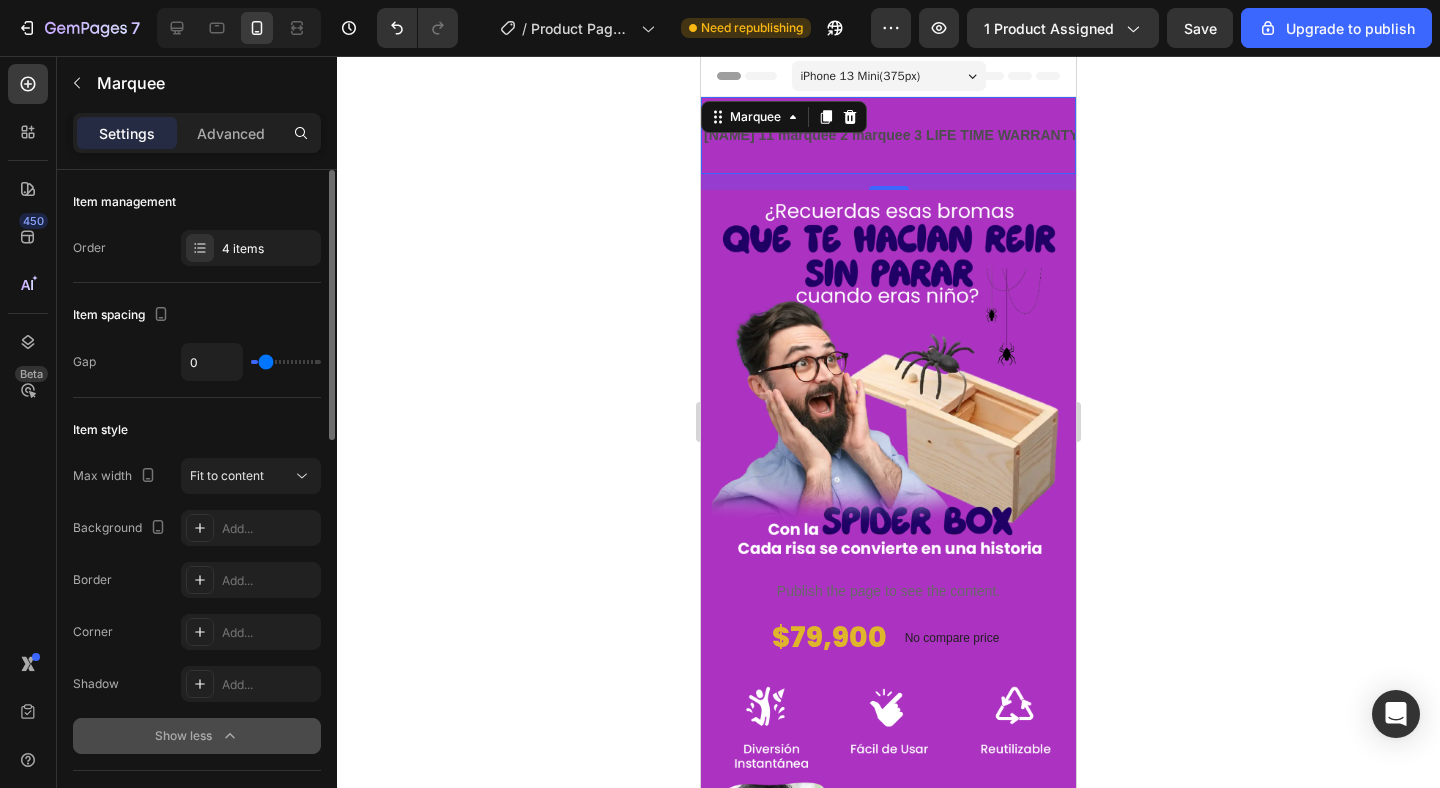 drag, startPoint x: 301, startPoint y: 366, endPoint x: 288, endPoint y: 358, distance: 15.264338 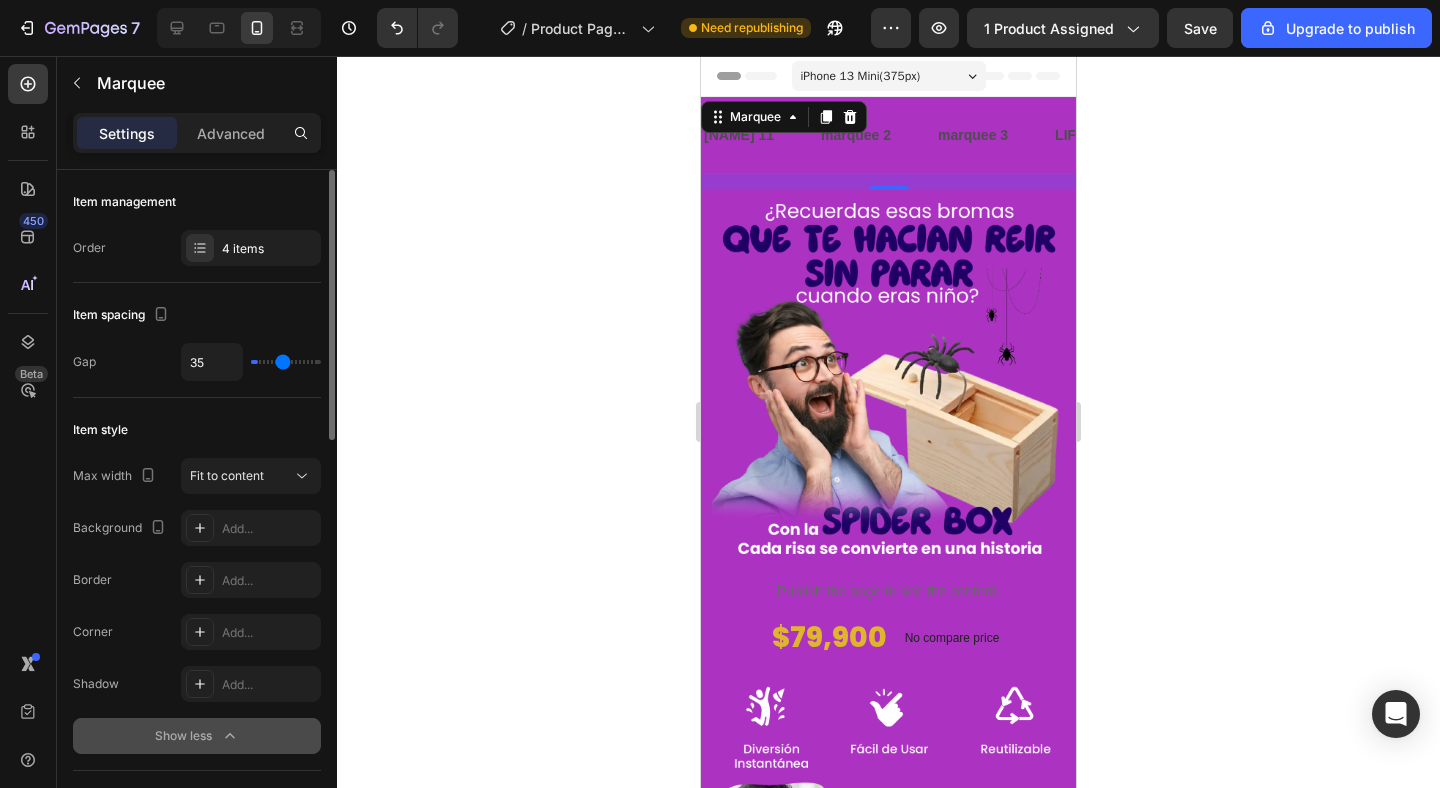 type on "43" 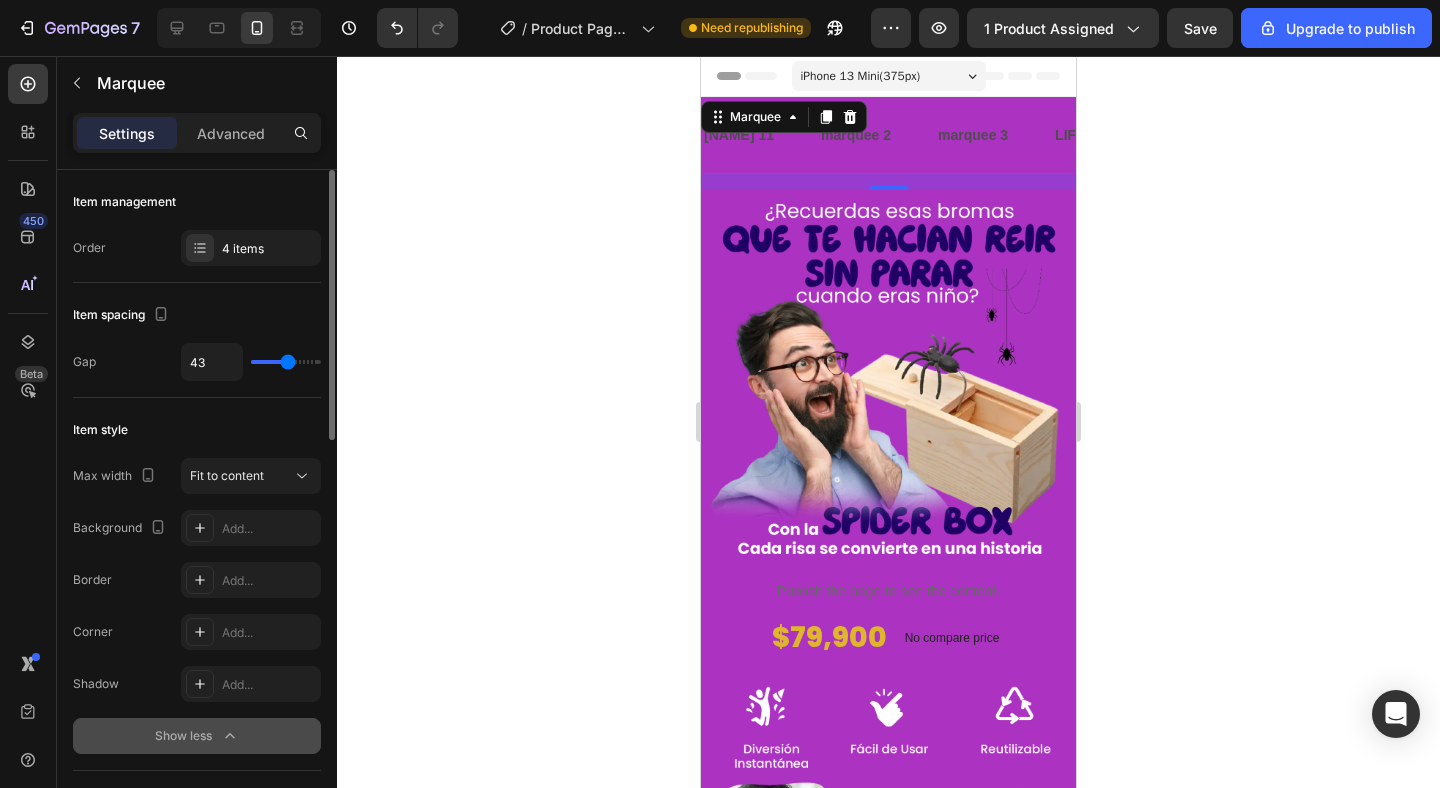 type on "44" 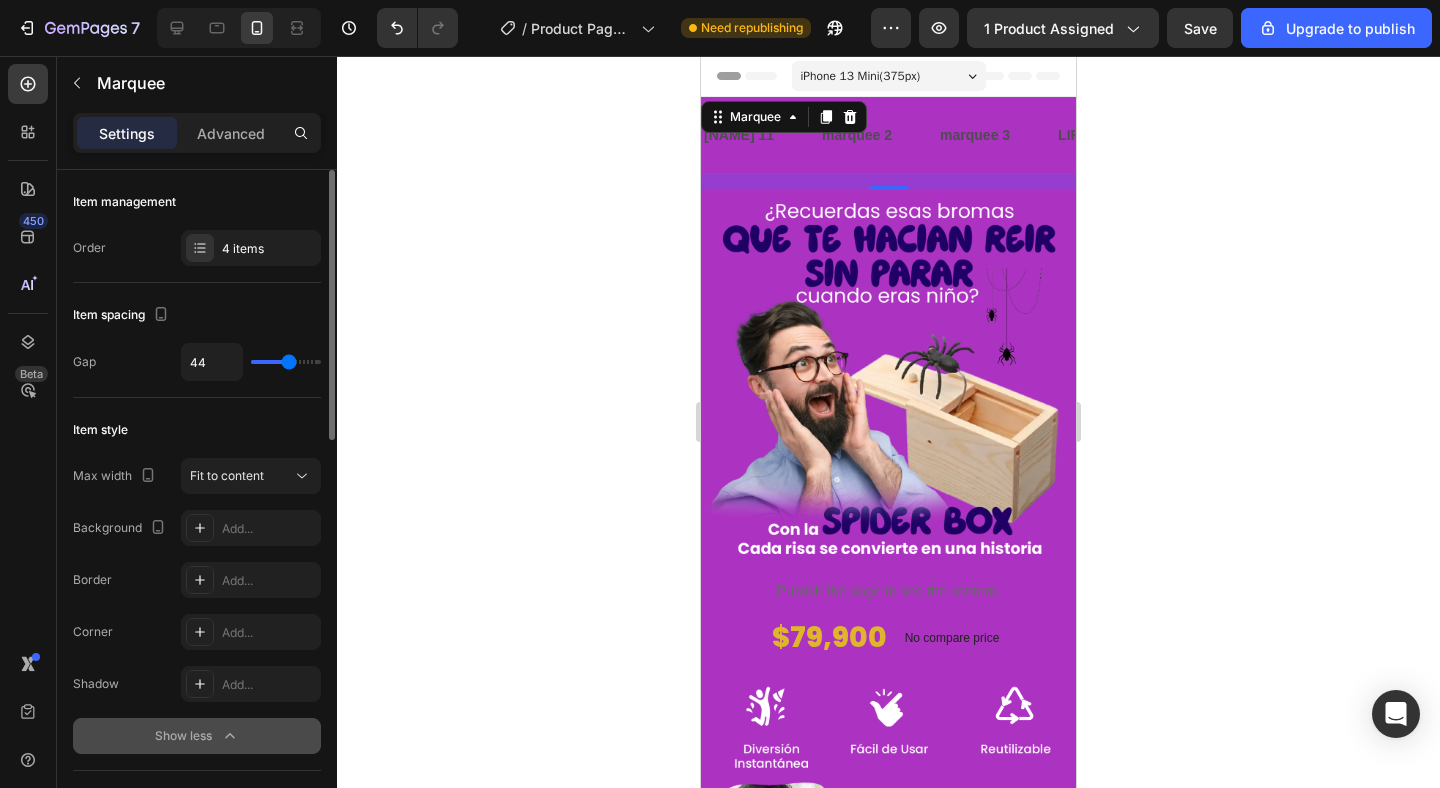 type on "39" 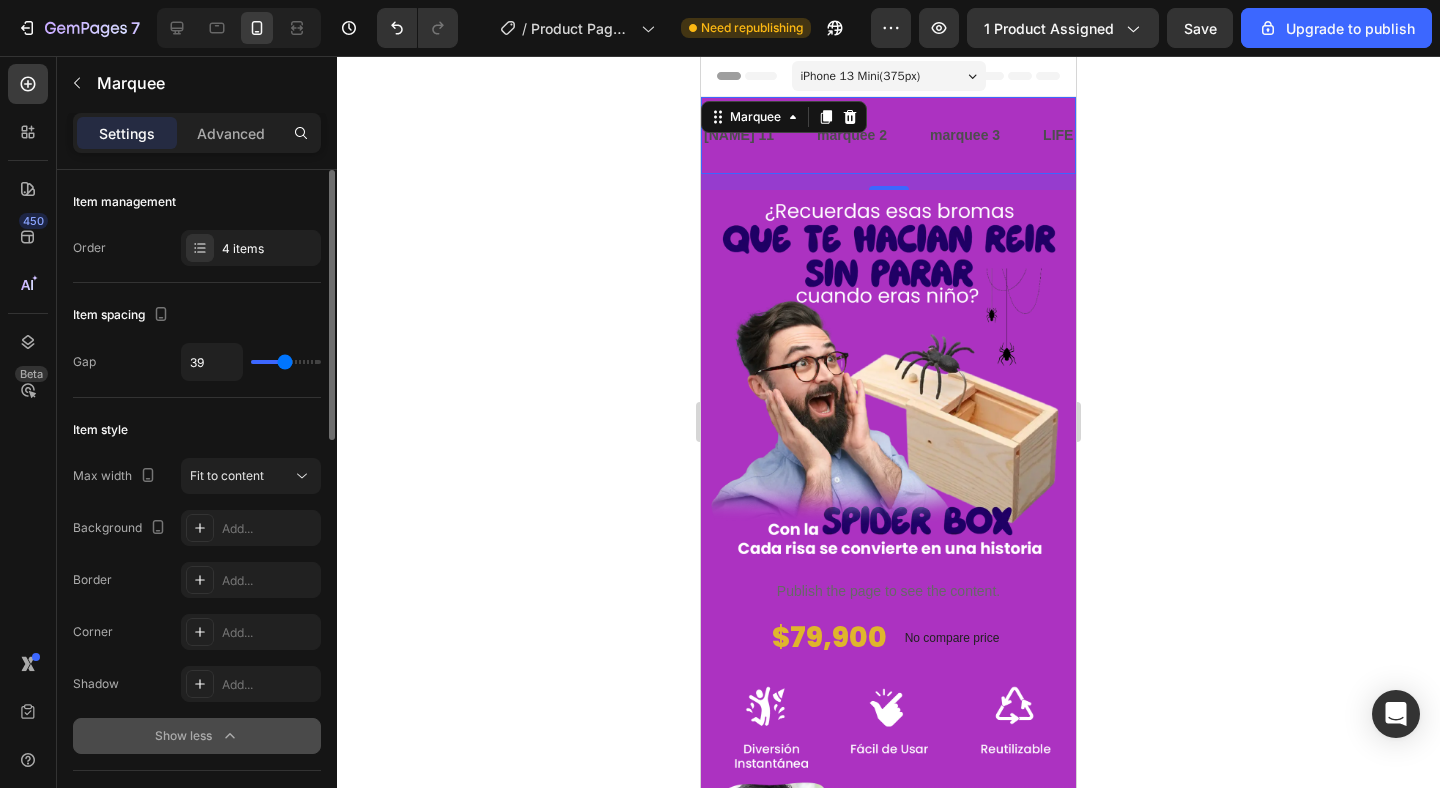 type on "38" 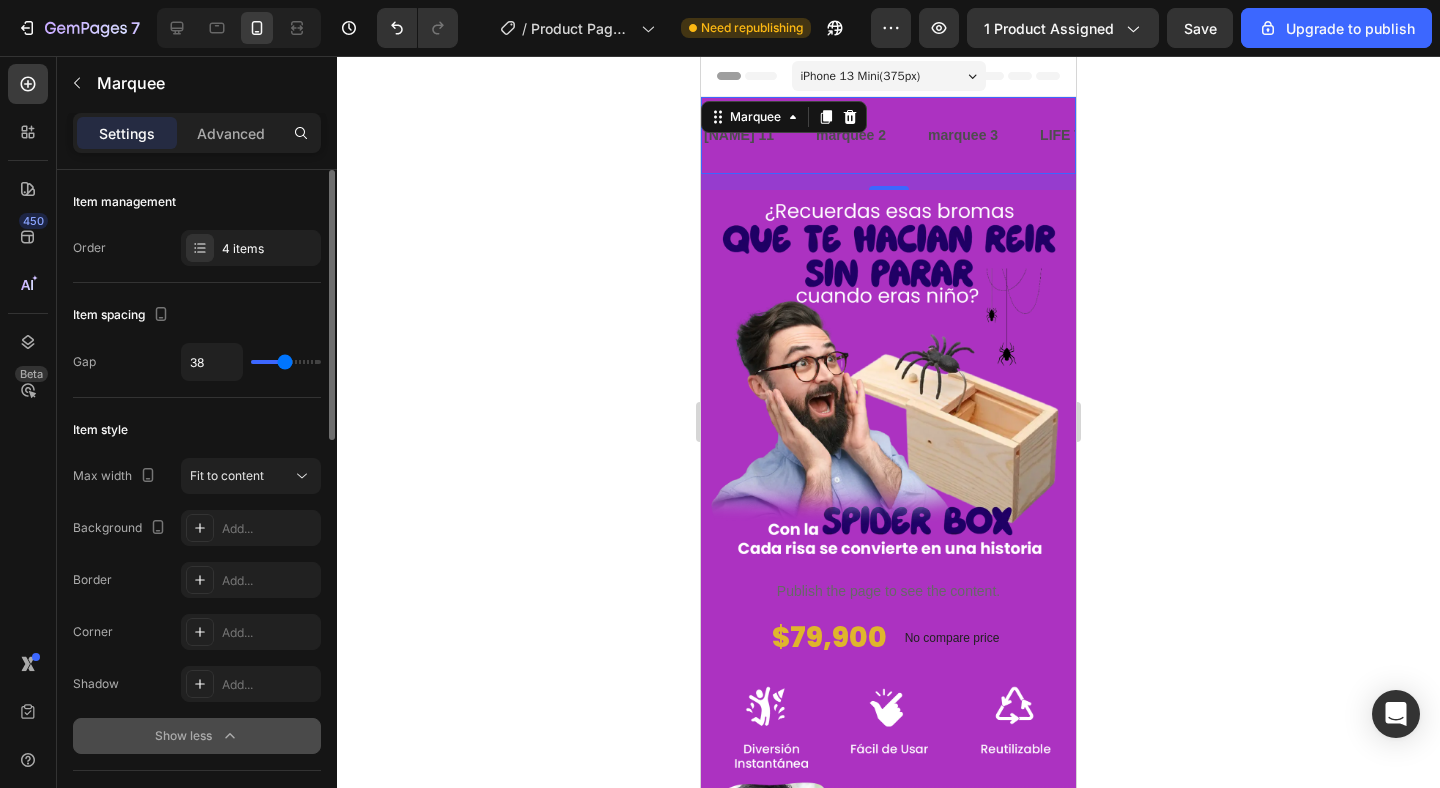 type on "36" 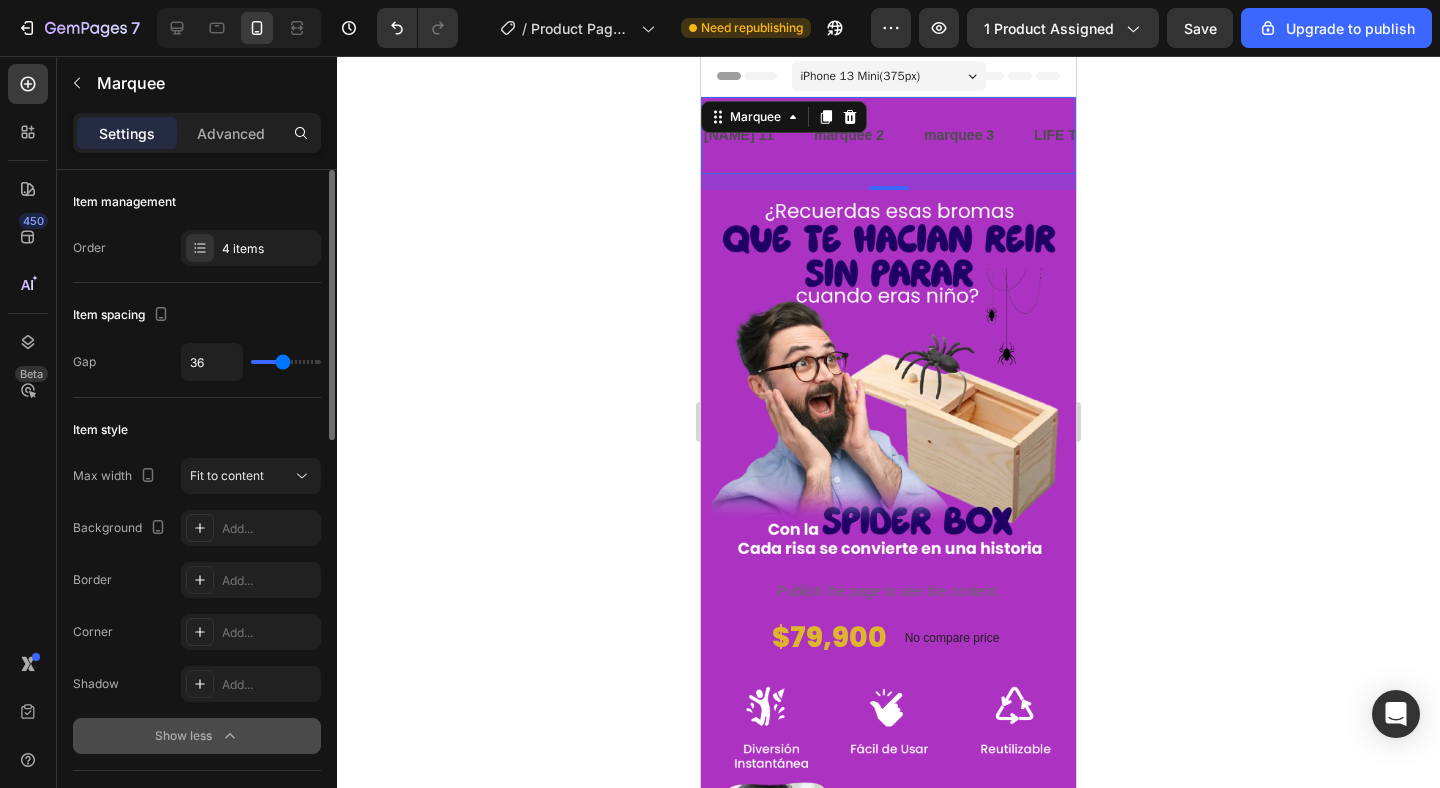 type on "35" 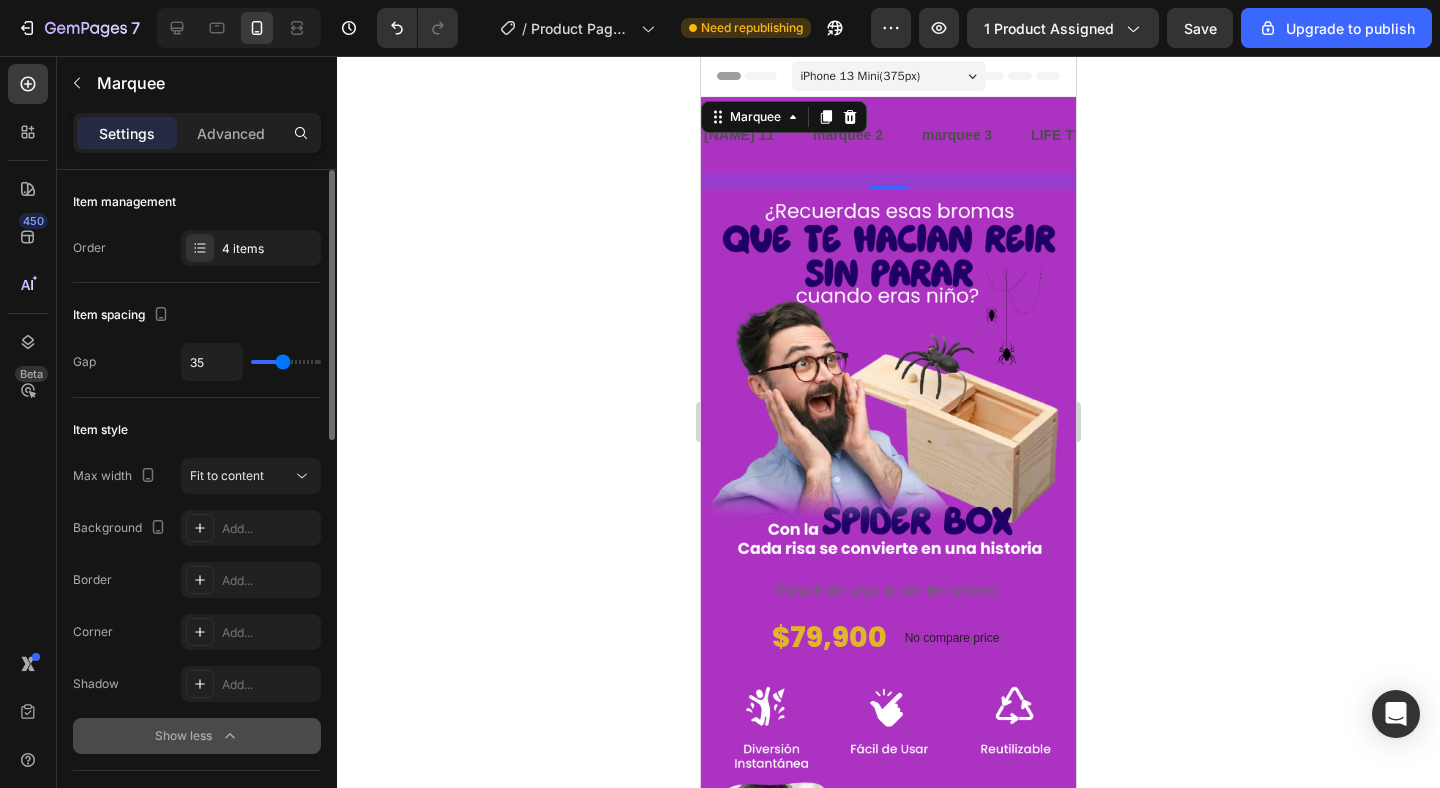 type on "34" 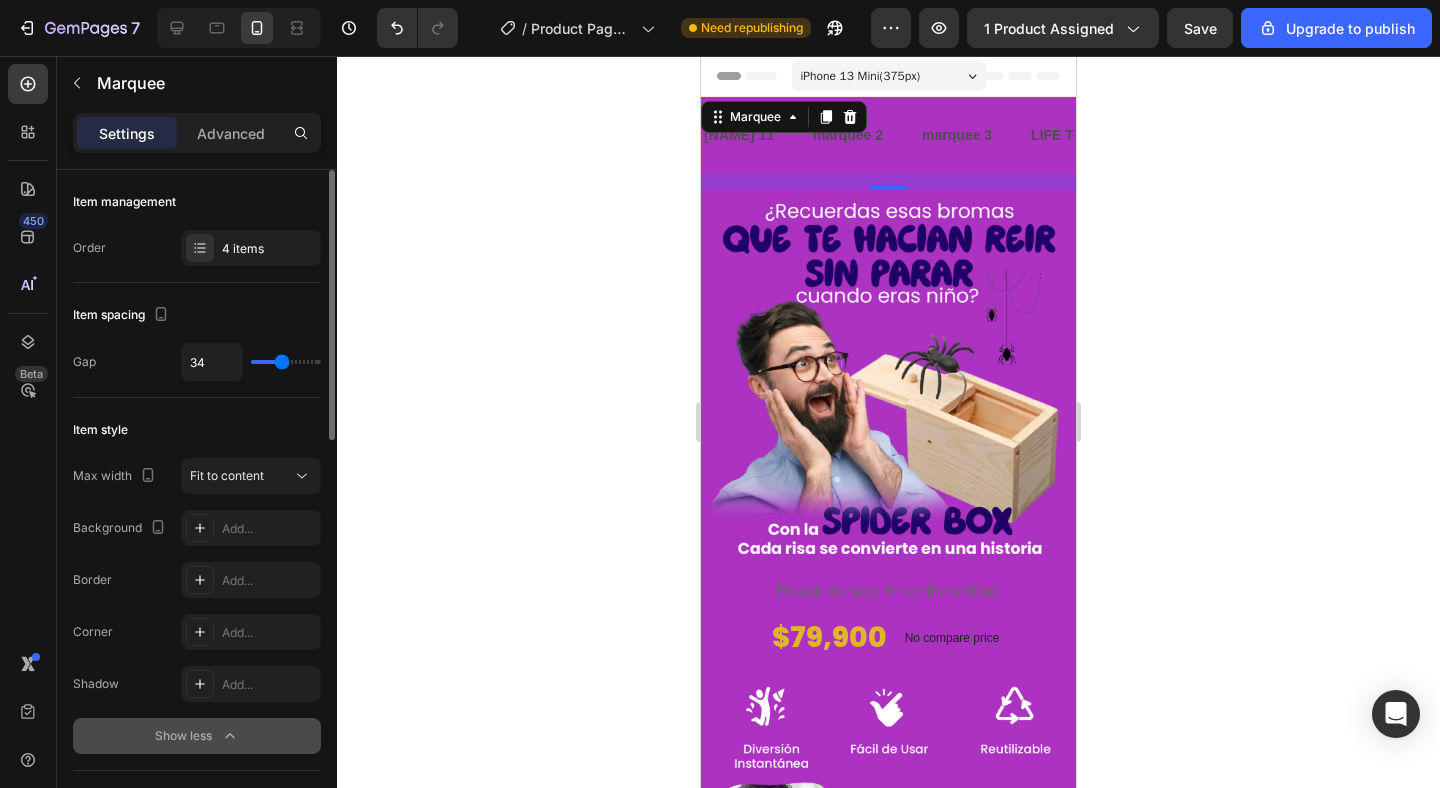 type on "32" 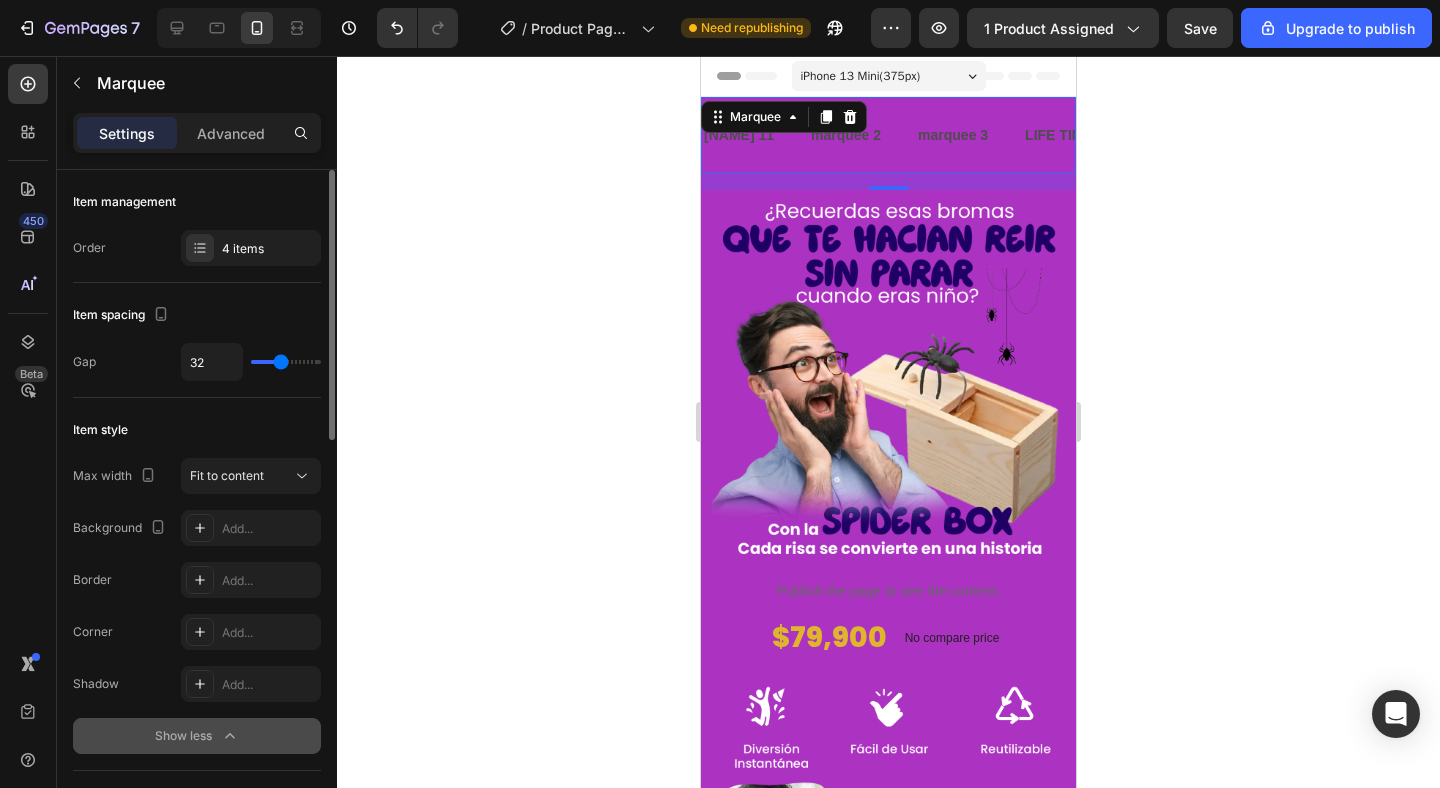 type on "33" 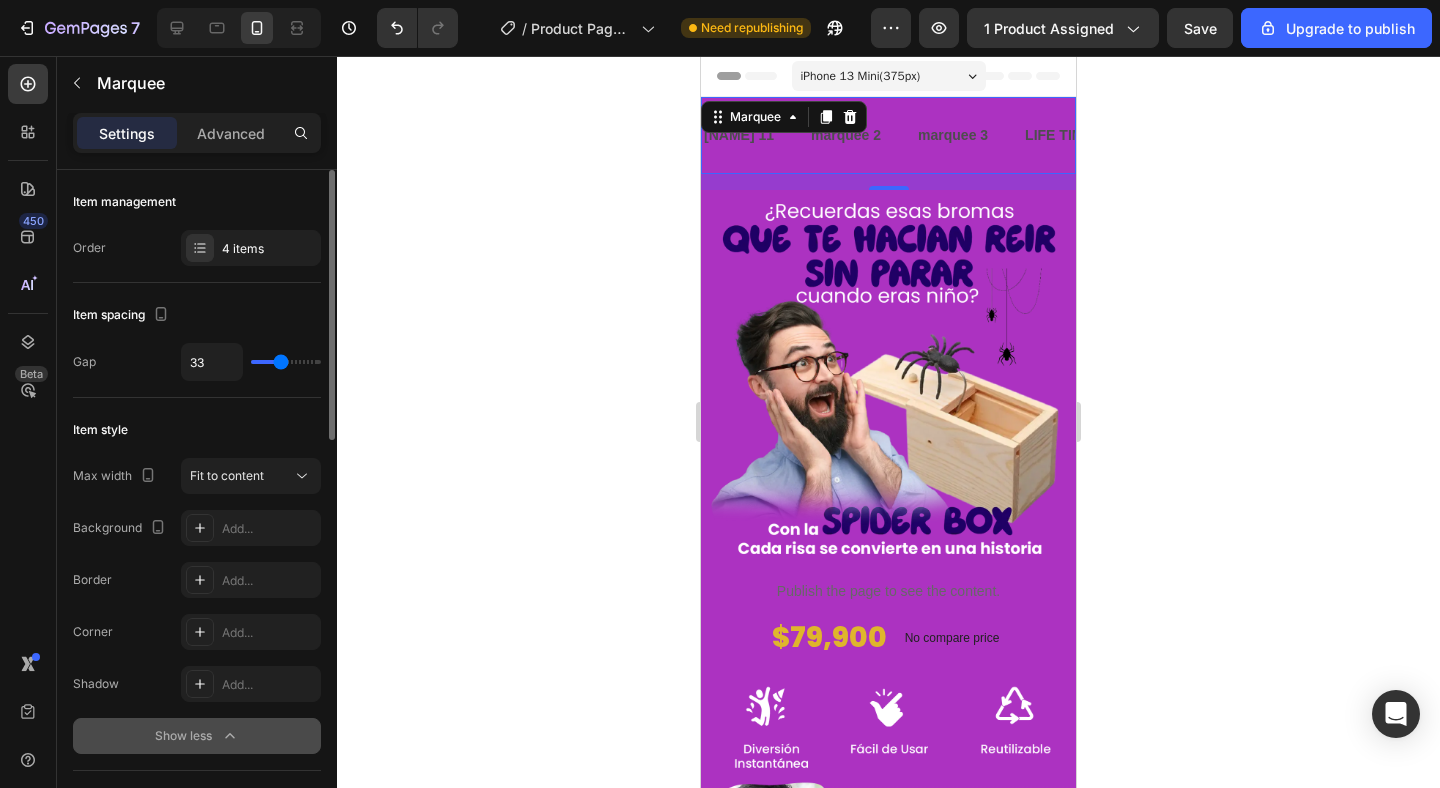 type on "32" 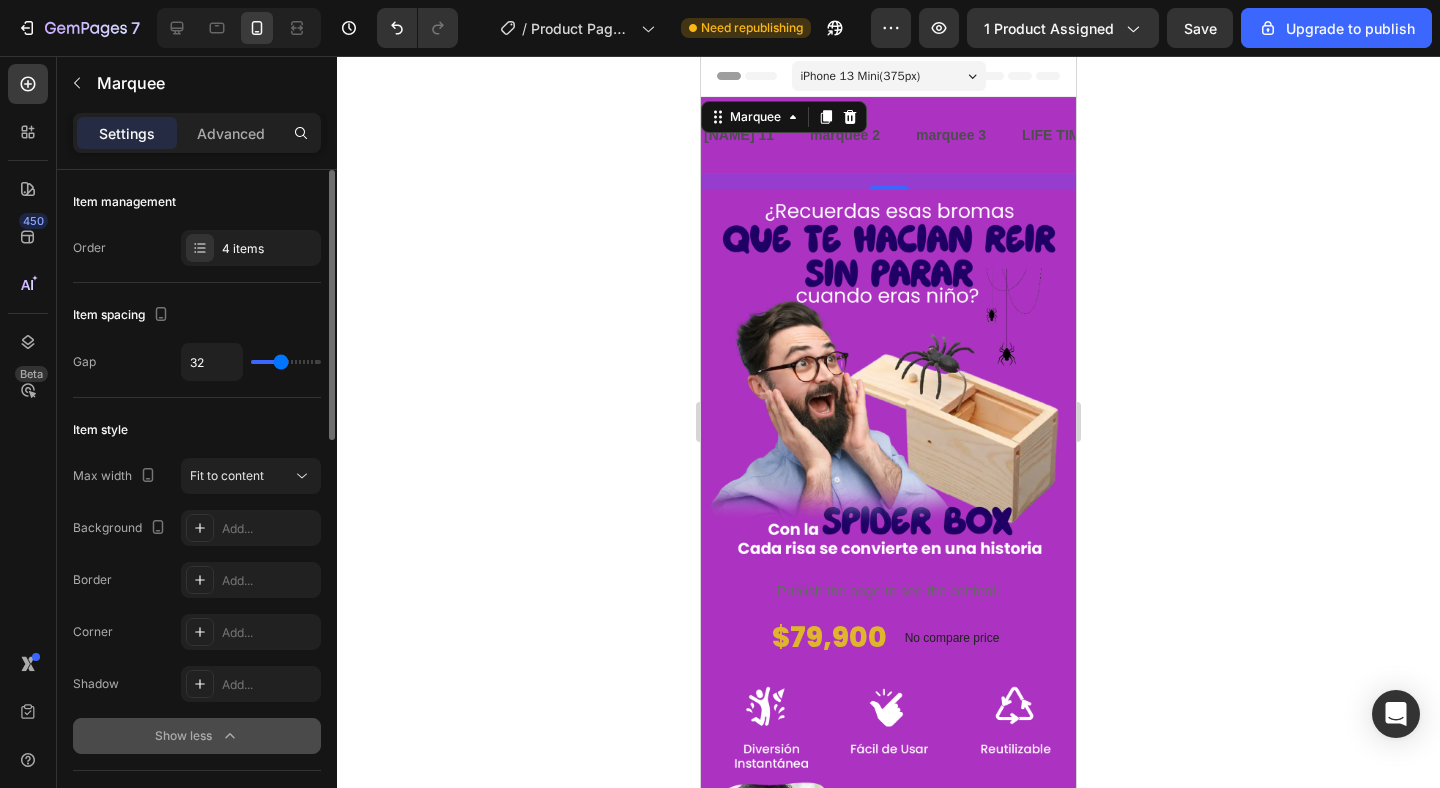 type on "32" 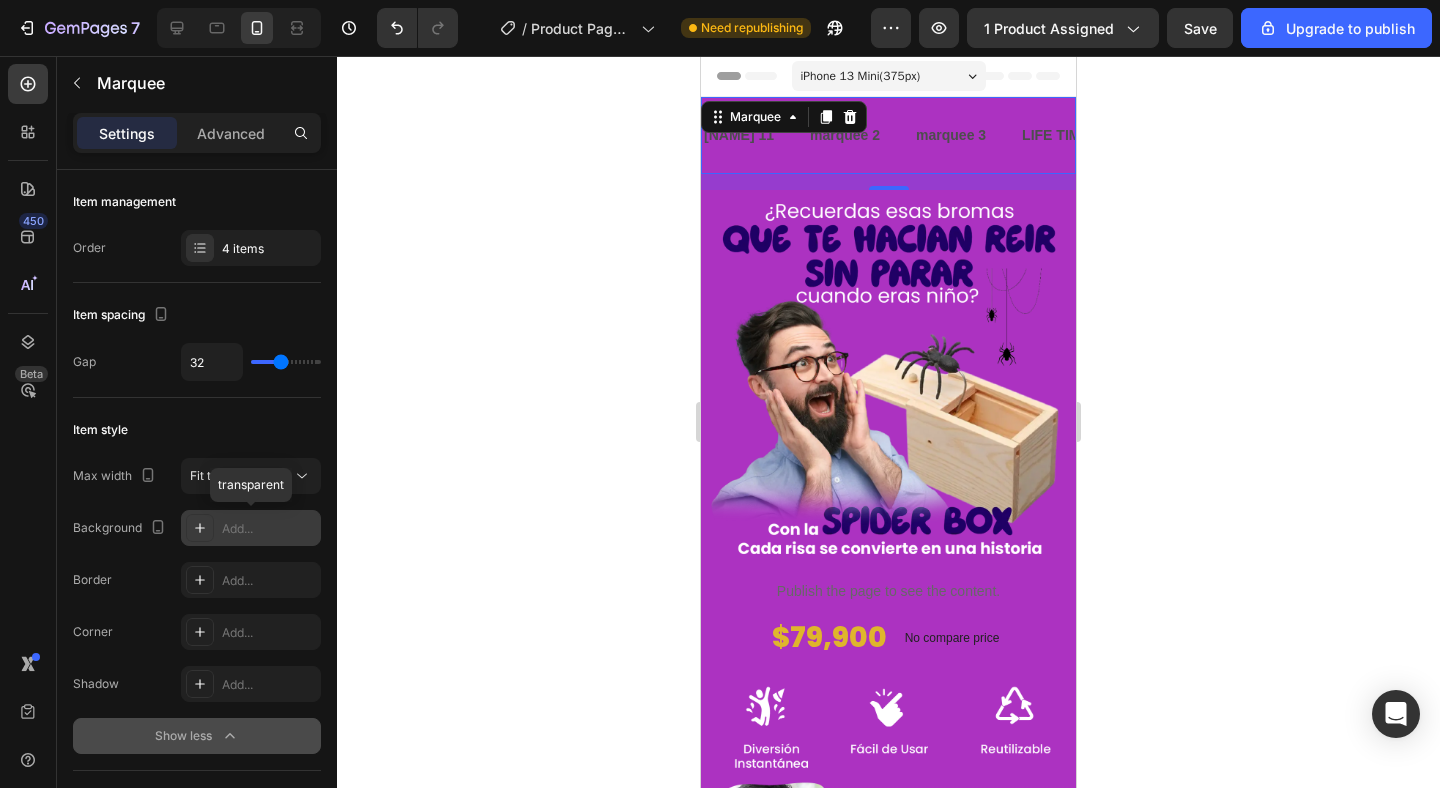 click on "Add..." at bounding box center (269, 529) 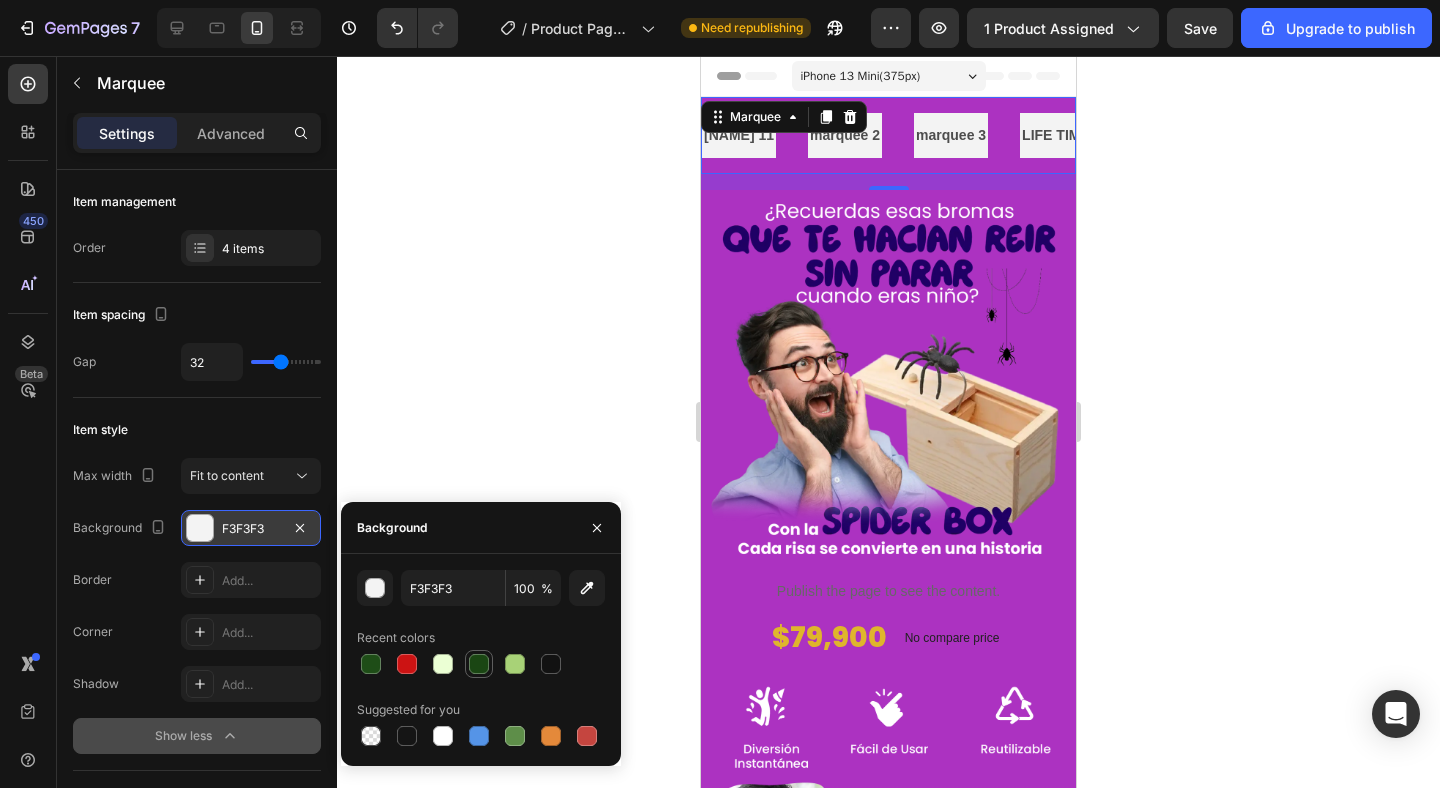 click at bounding box center (479, 664) 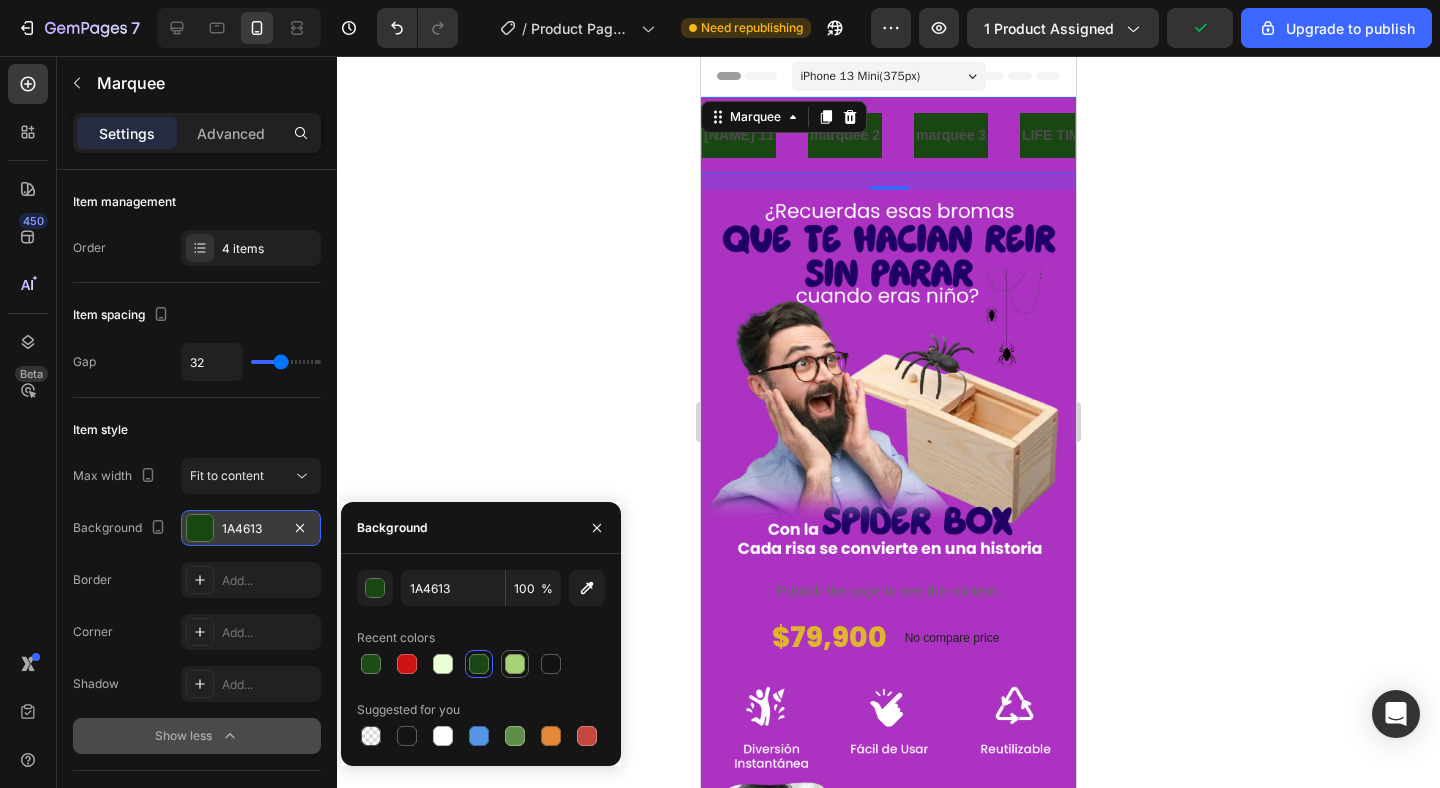 click at bounding box center [515, 664] 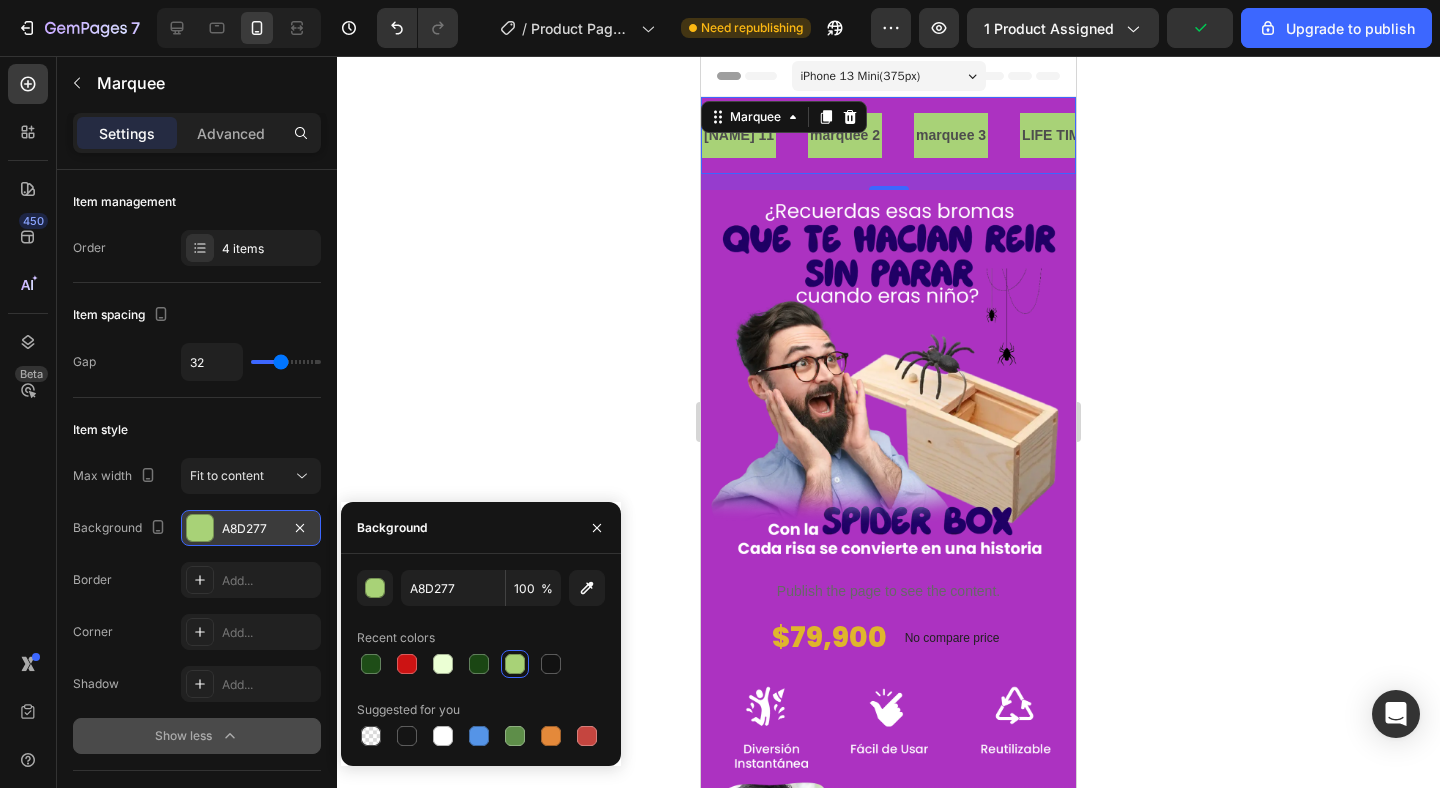 click 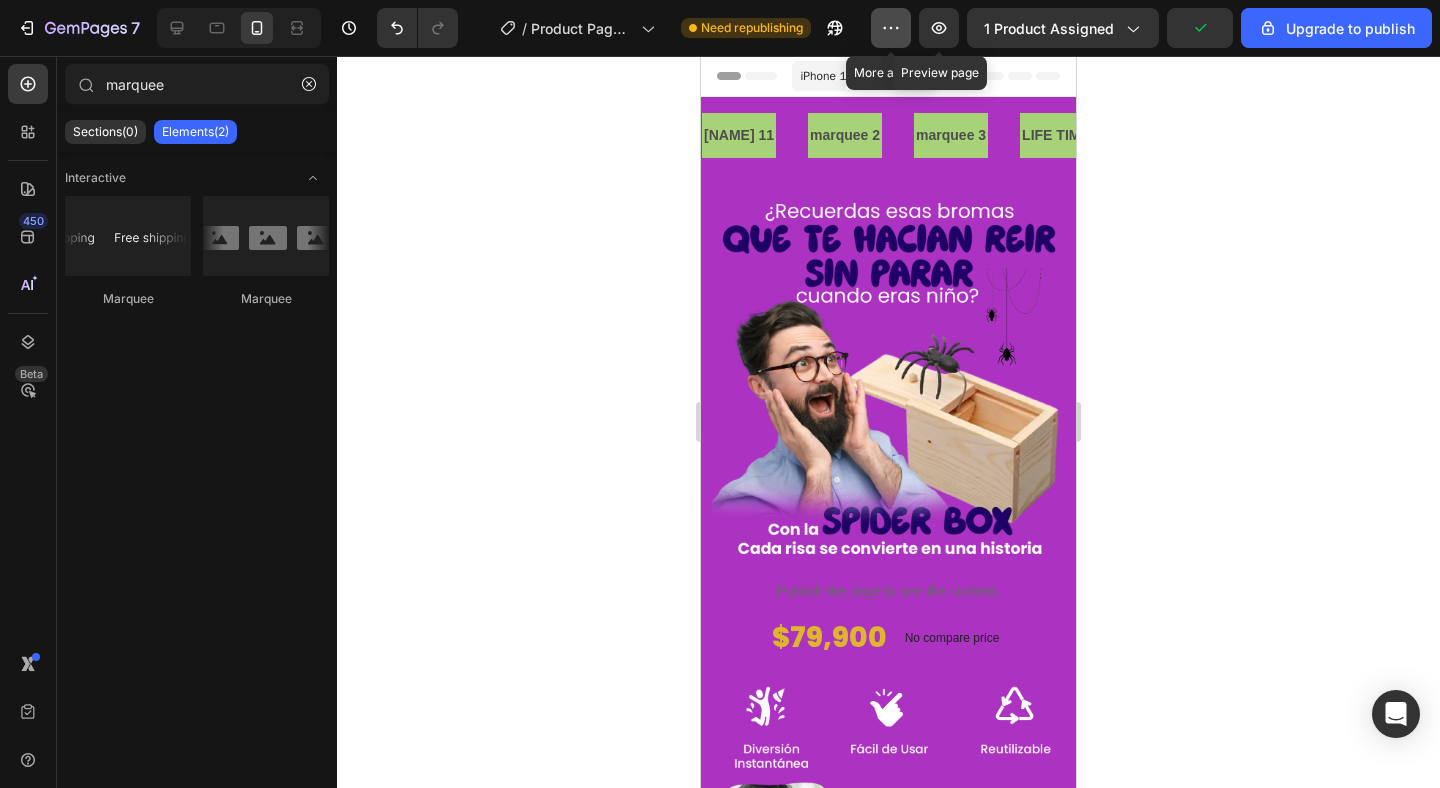 click 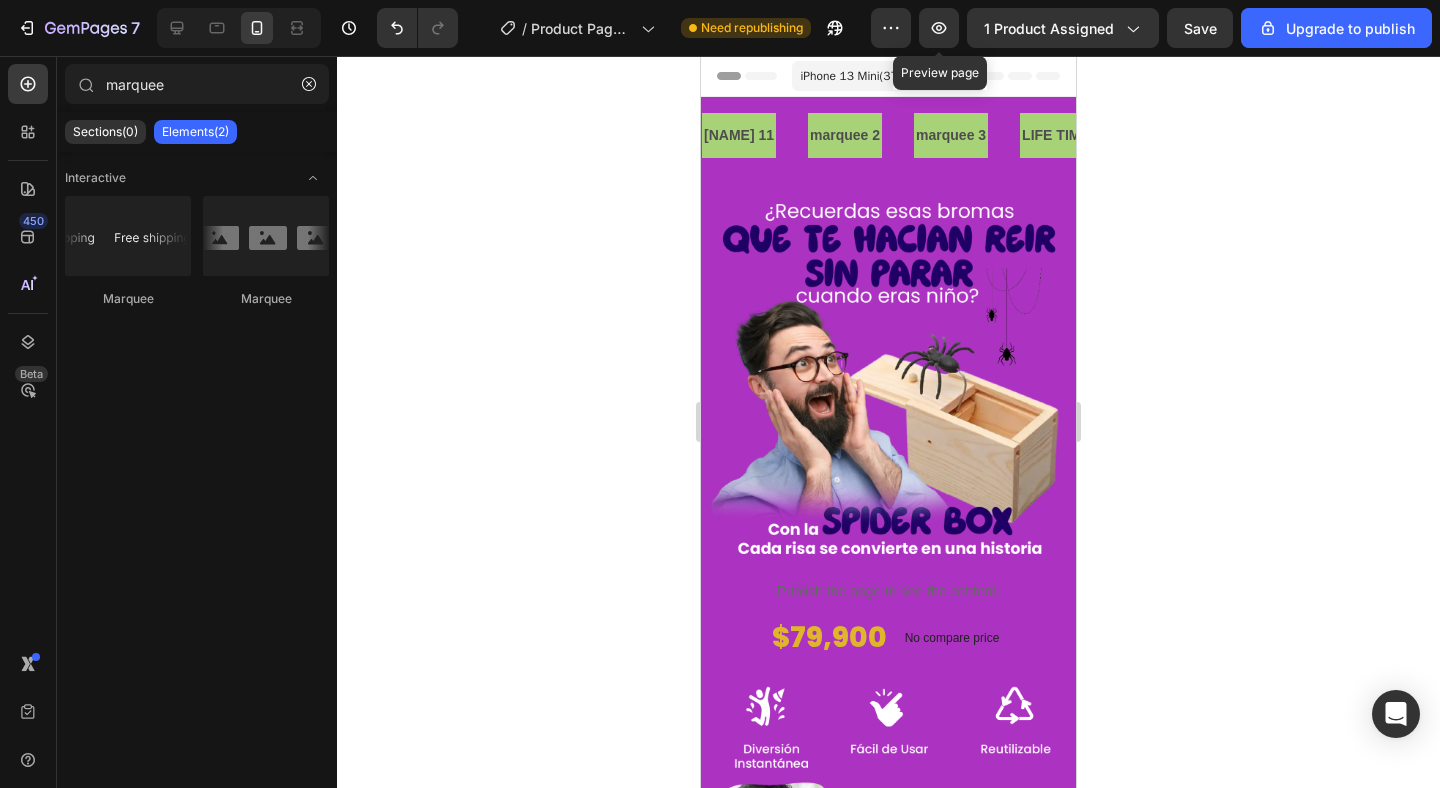 click 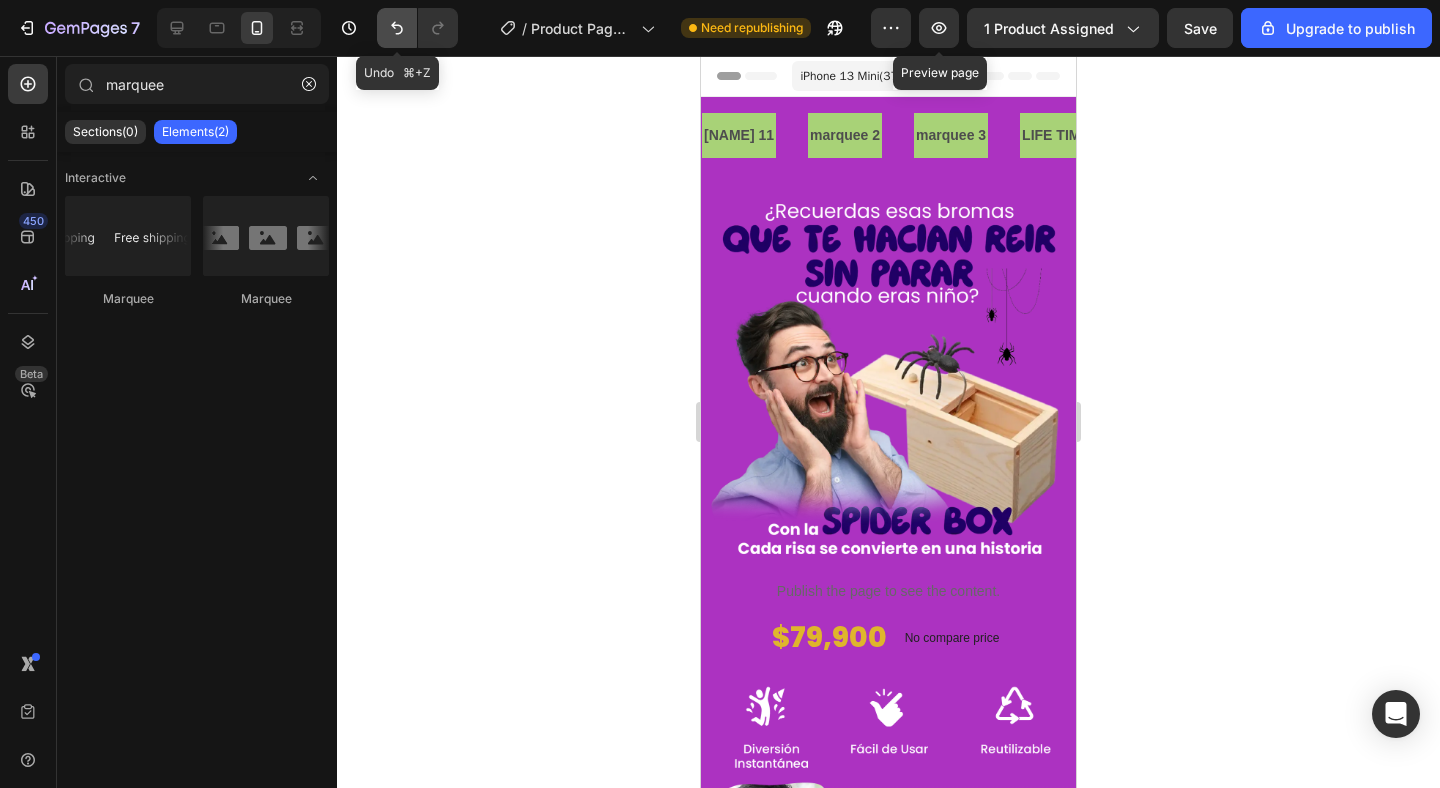 click 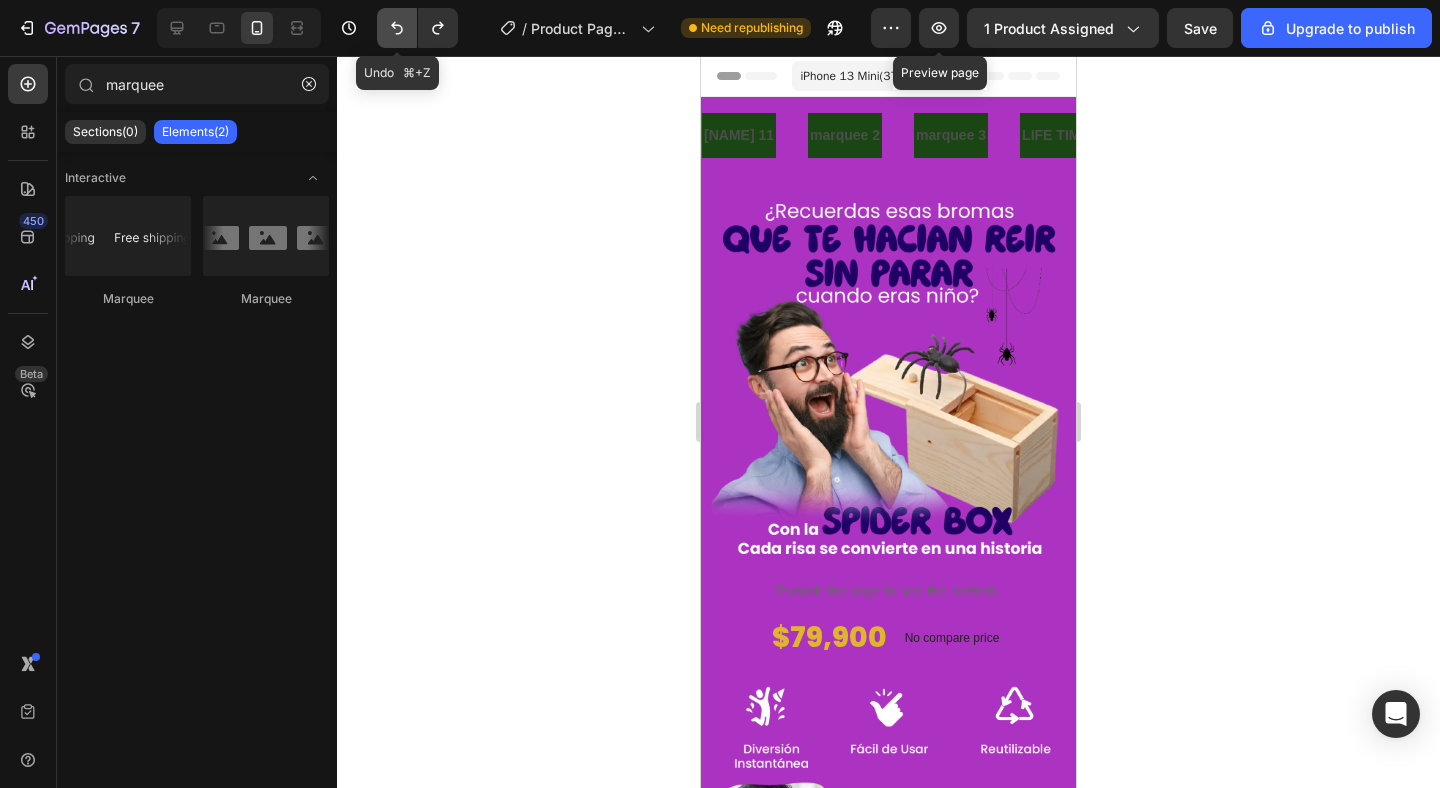 click 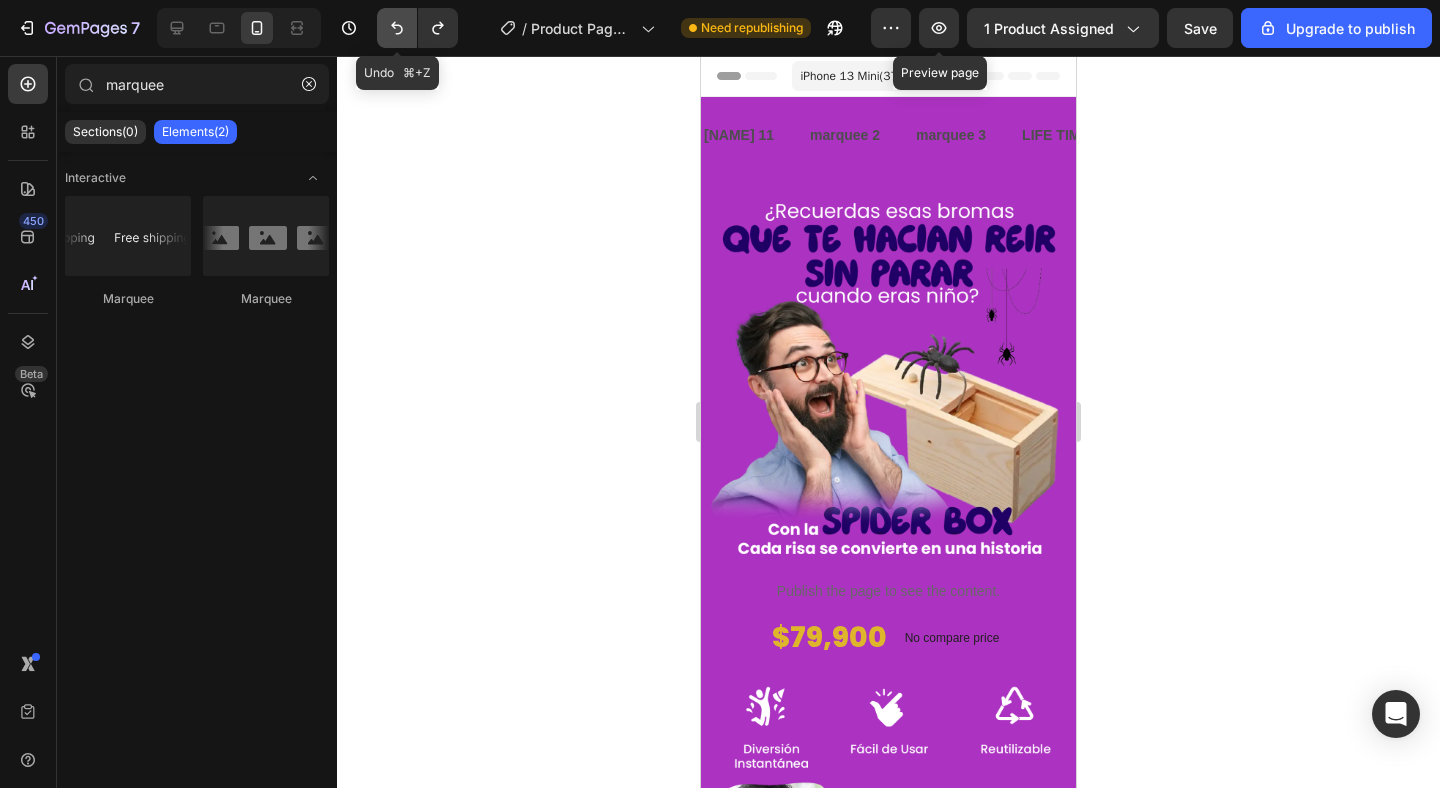 click 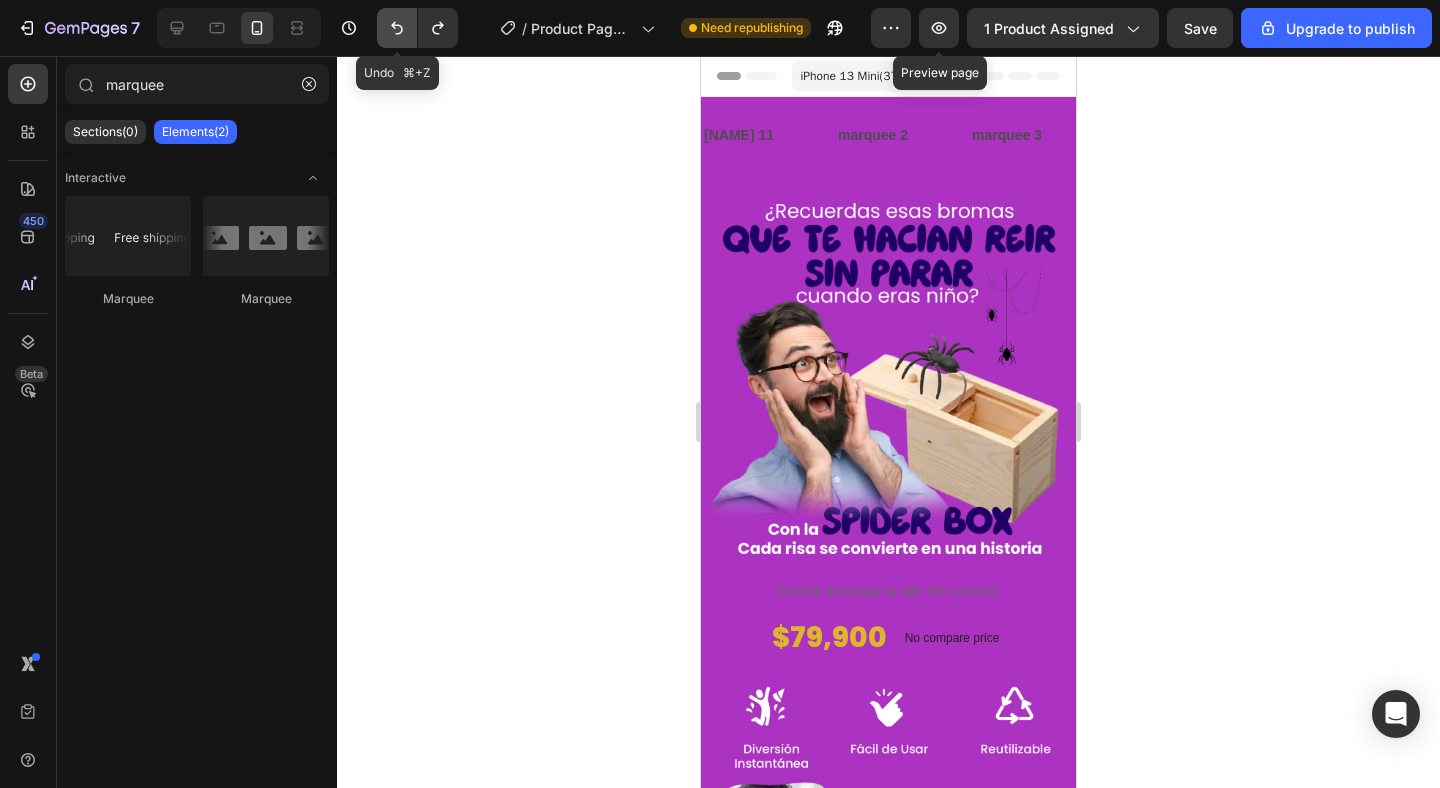click 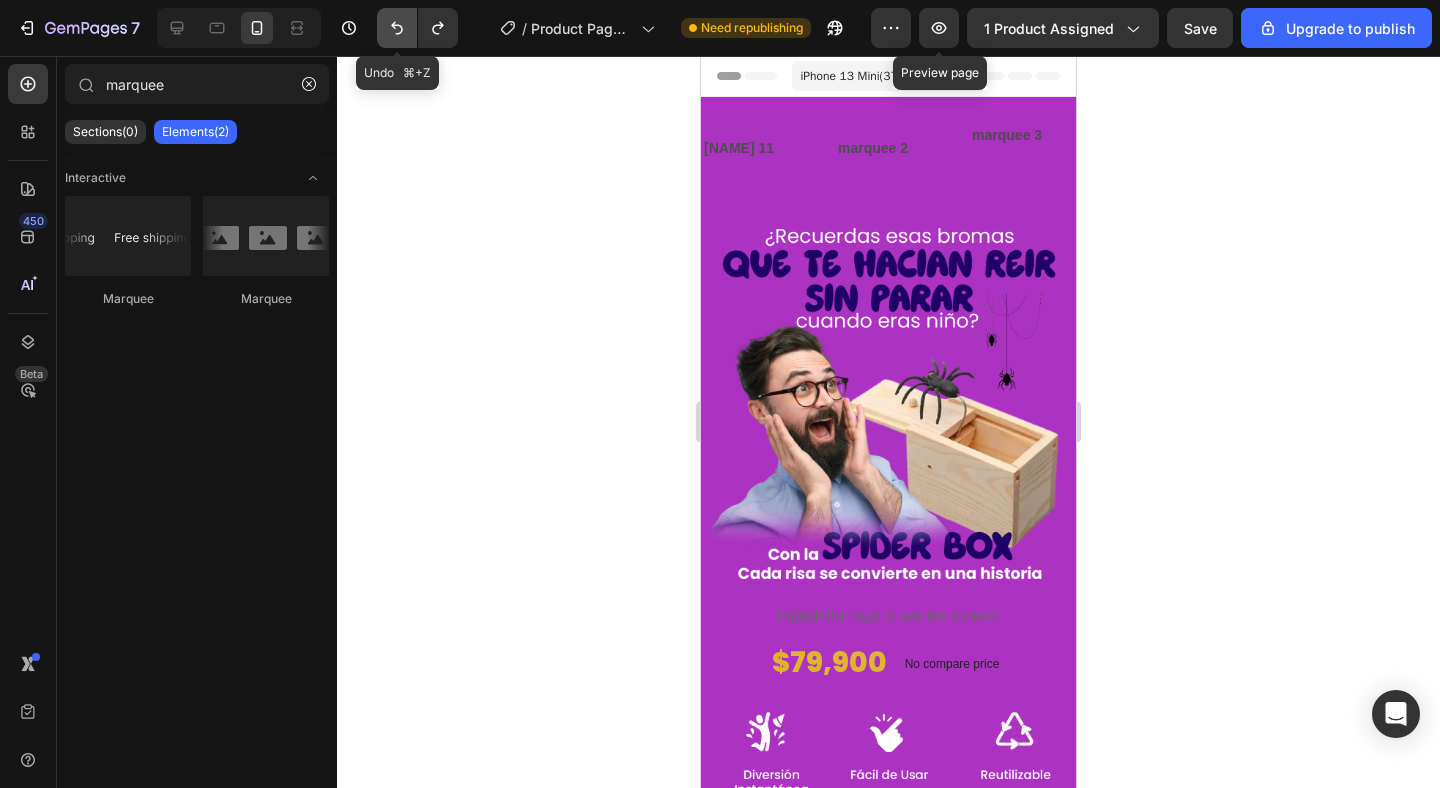 click 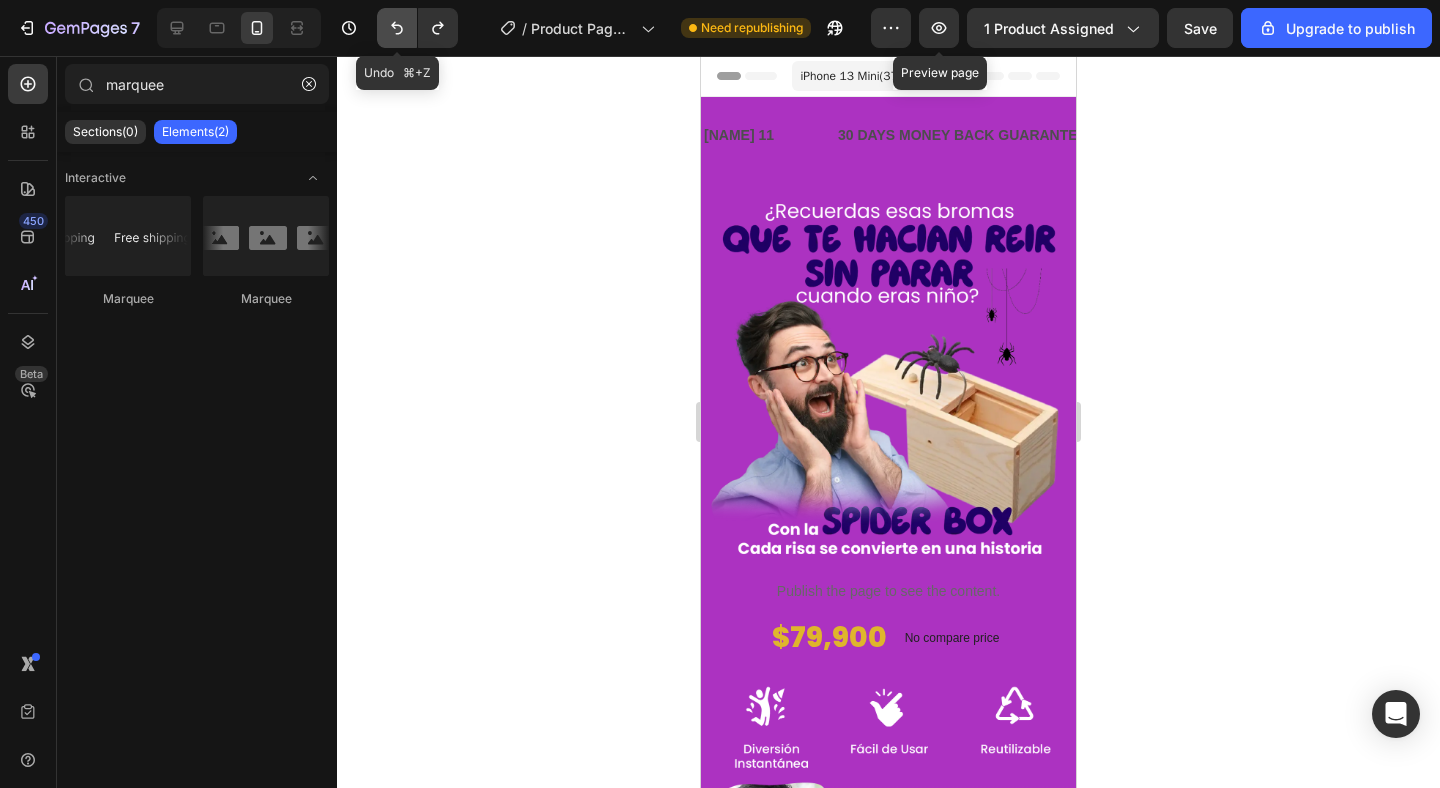 click 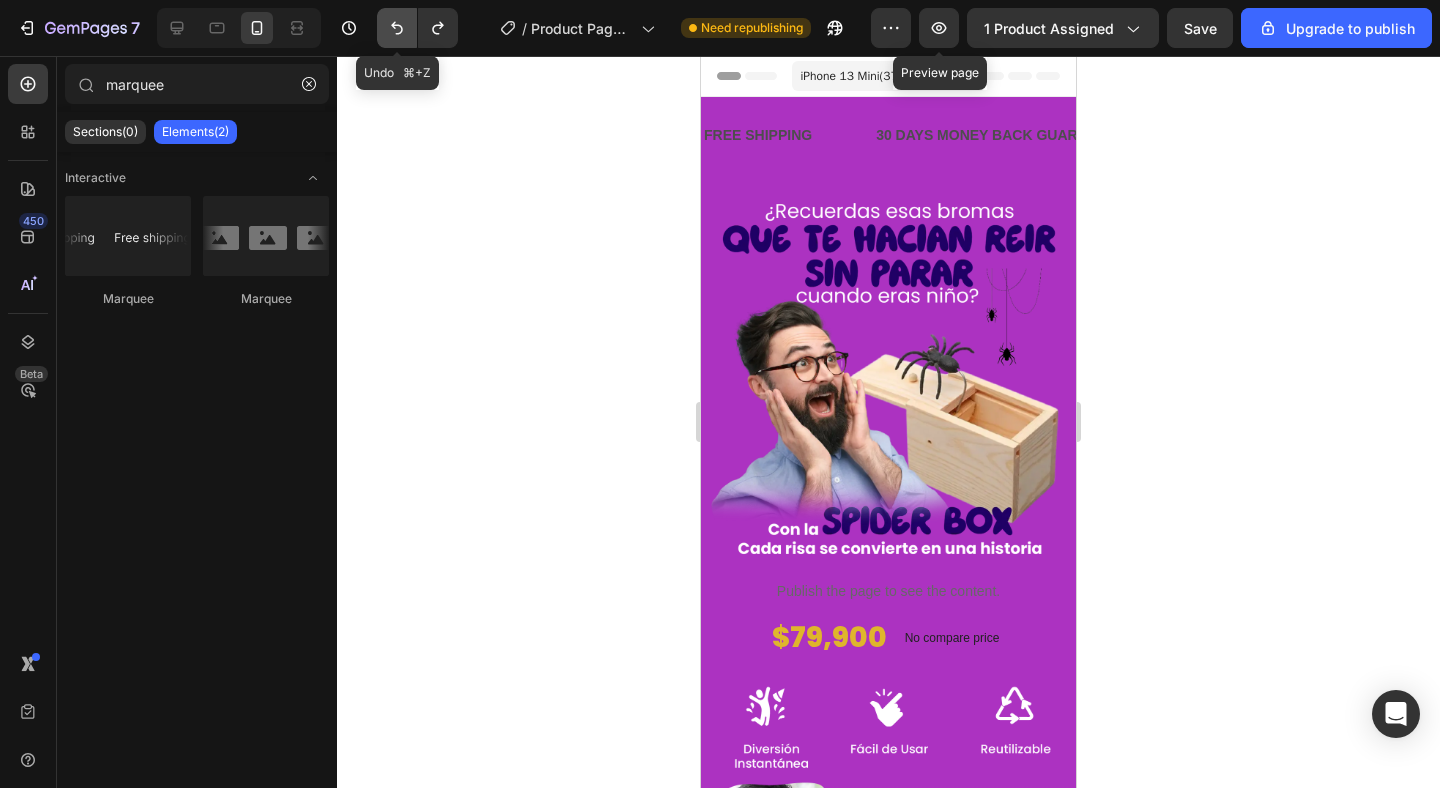 click 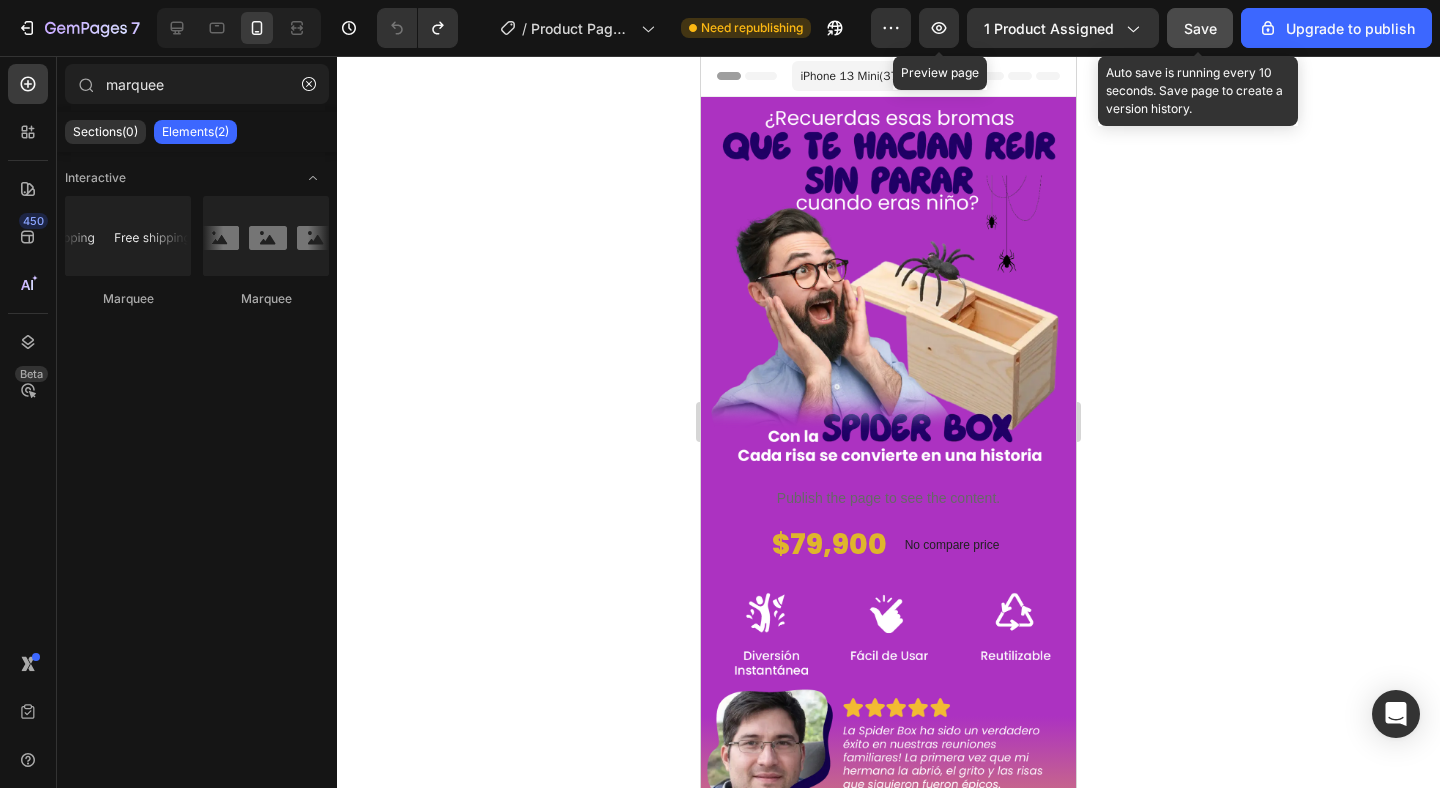 click on "Save" at bounding box center (1200, 28) 